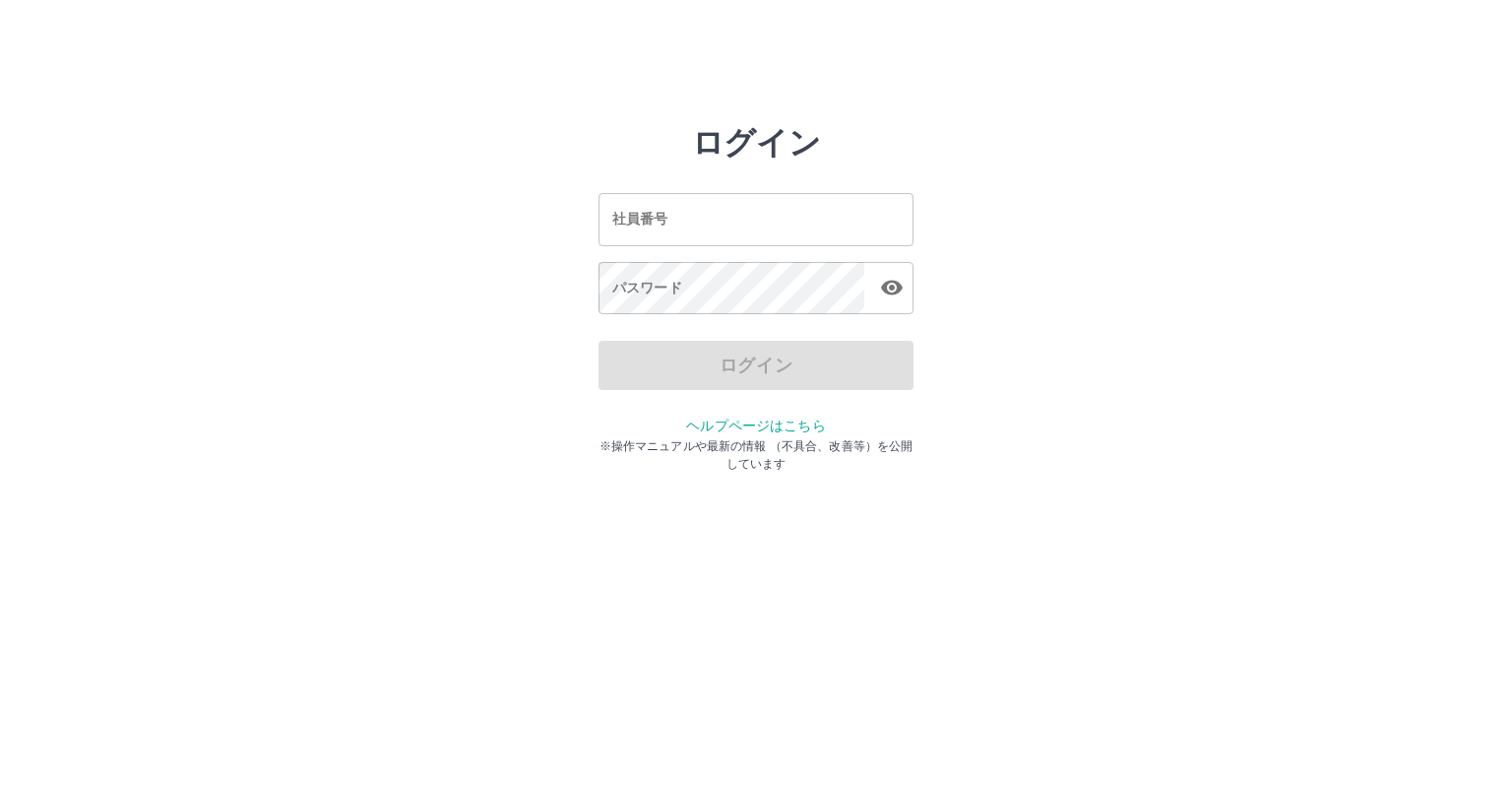 scroll, scrollTop: 0, scrollLeft: 0, axis: both 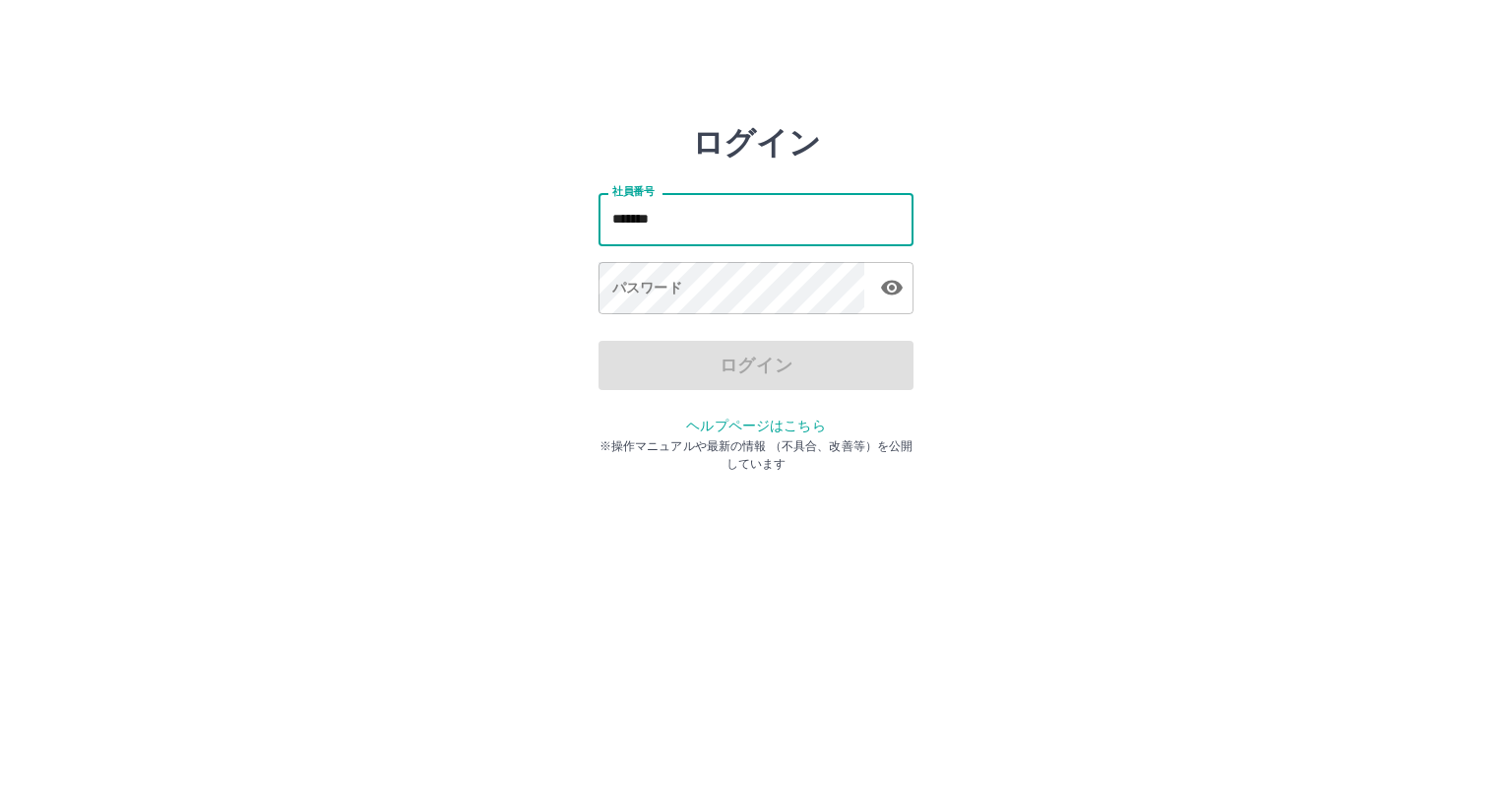 type on "*******" 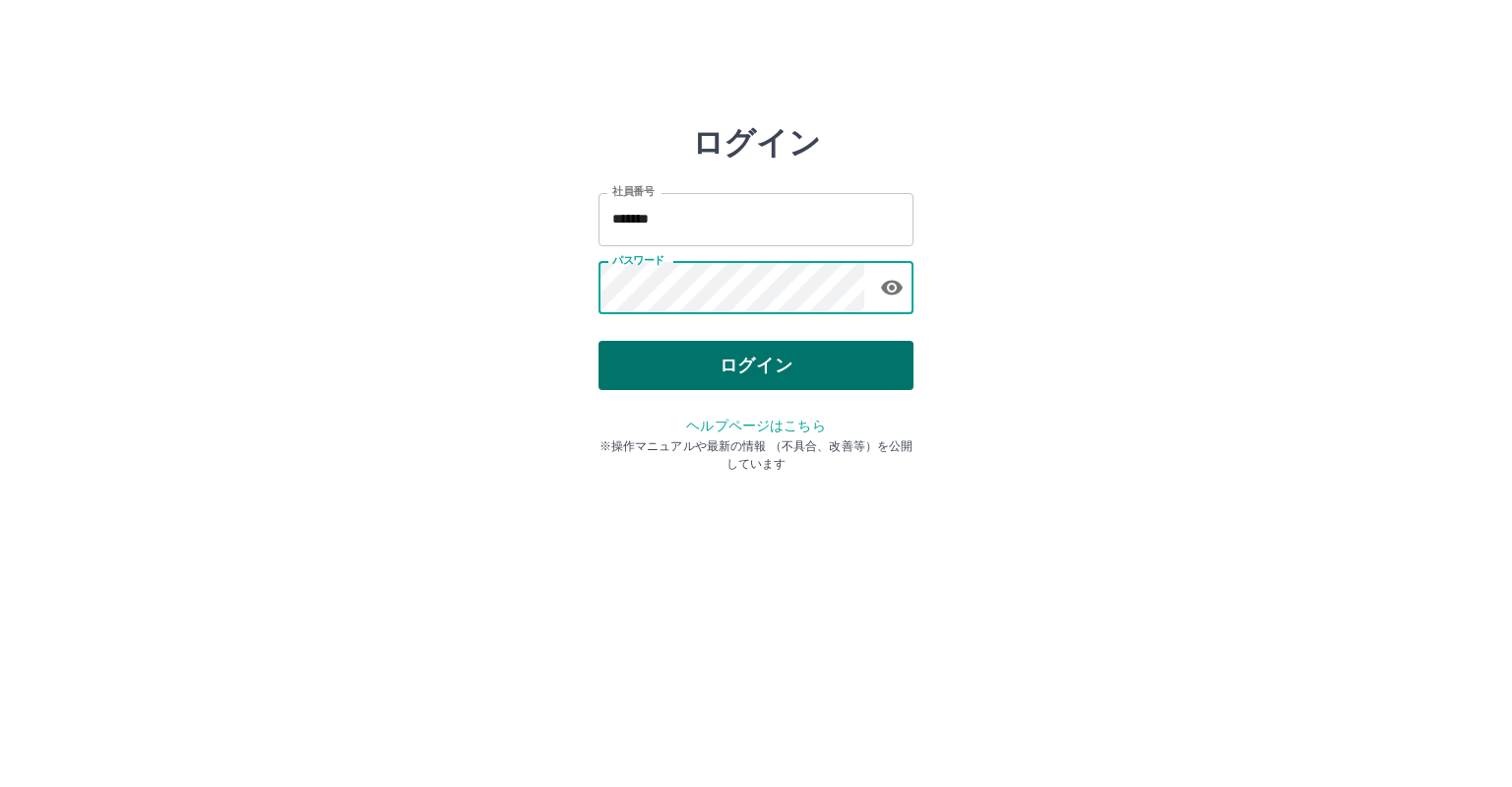 click on "ログイン" at bounding box center [756, 365] 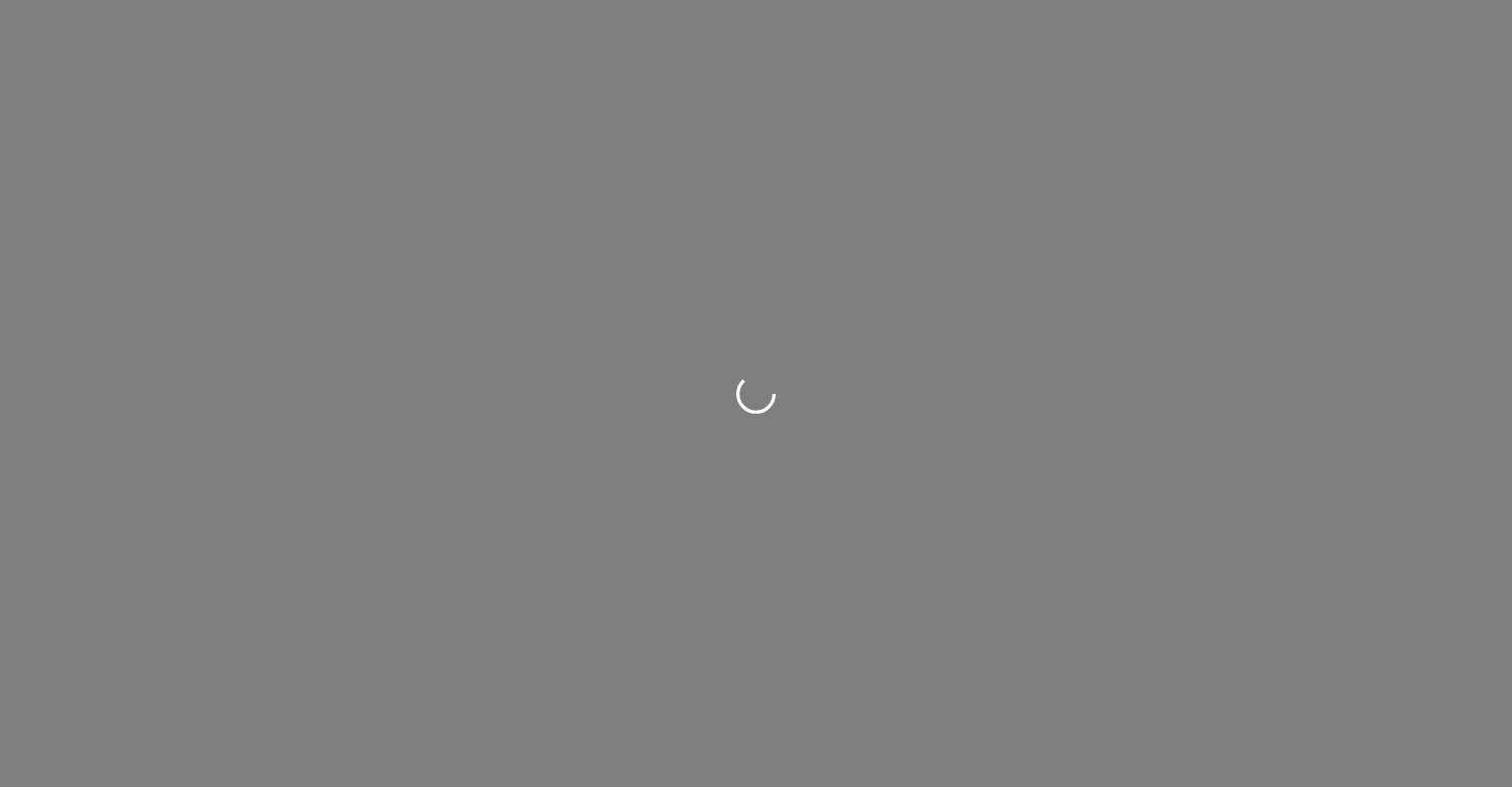 scroll, scrollTop: 0, scrollLeft: 0, axis: both 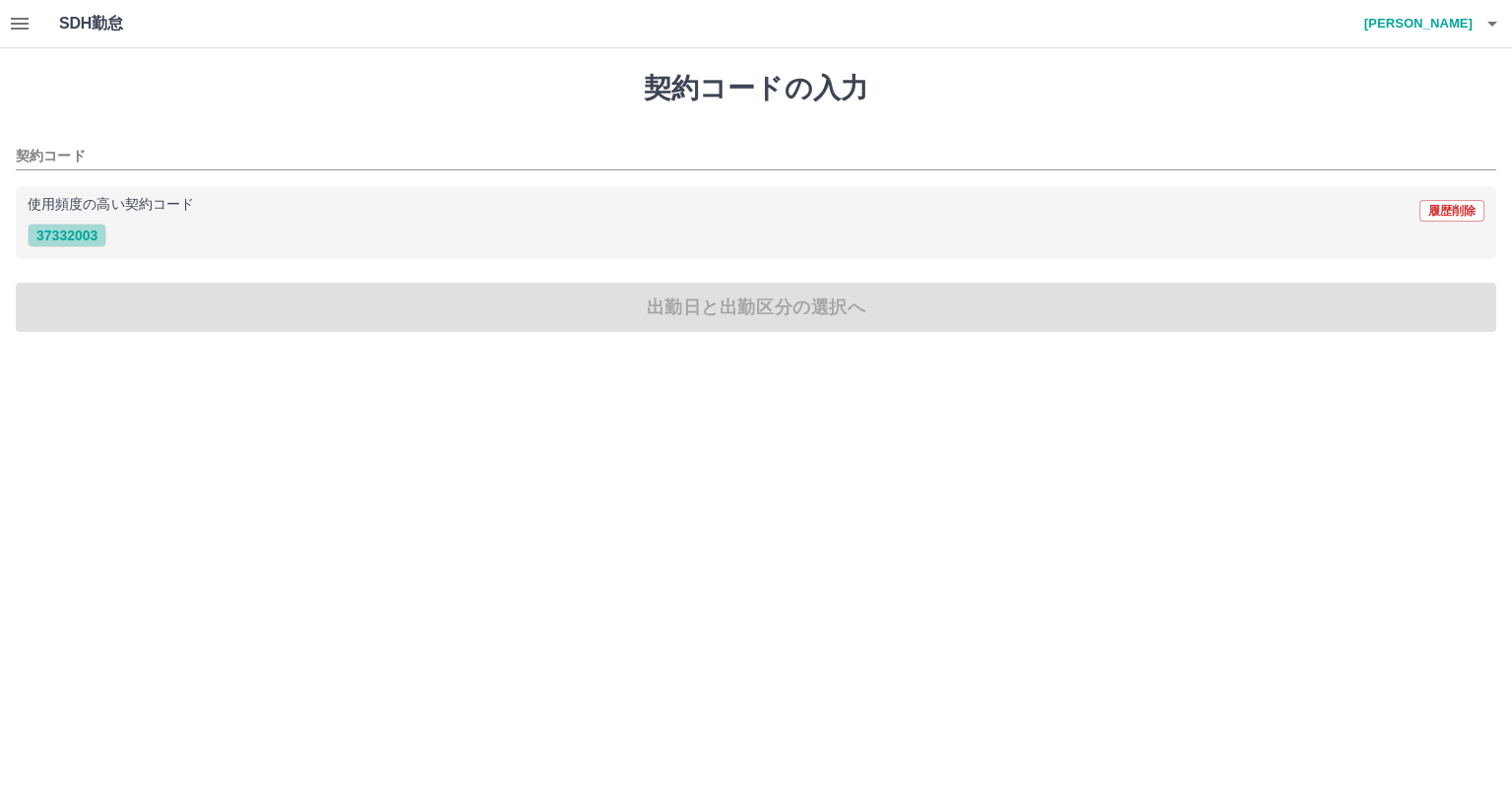 click on "37332003" at bounding box center [67, 235] 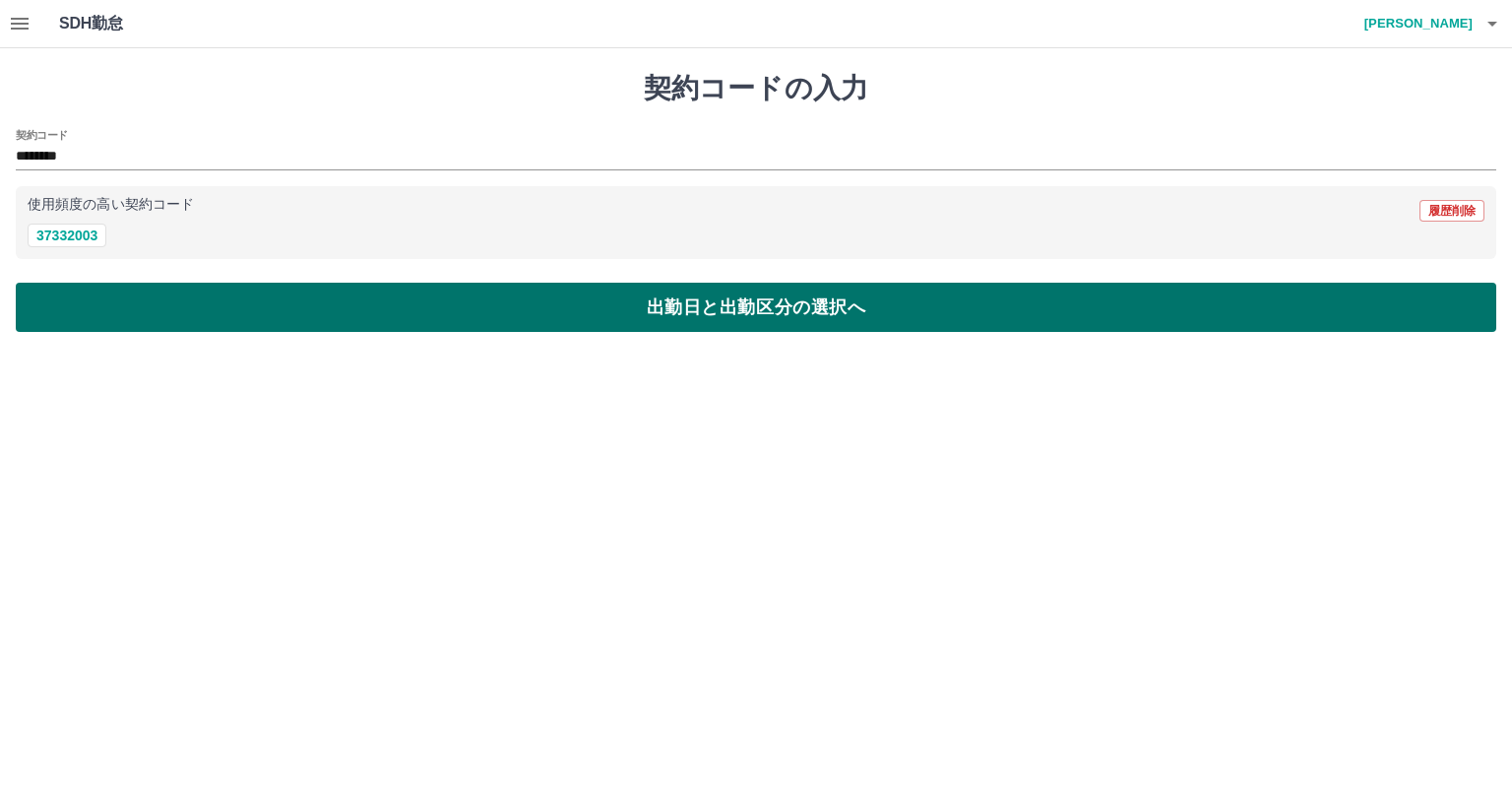 click on "出勤日と出勤区分の選択へ" at bounding box center [756, 307] 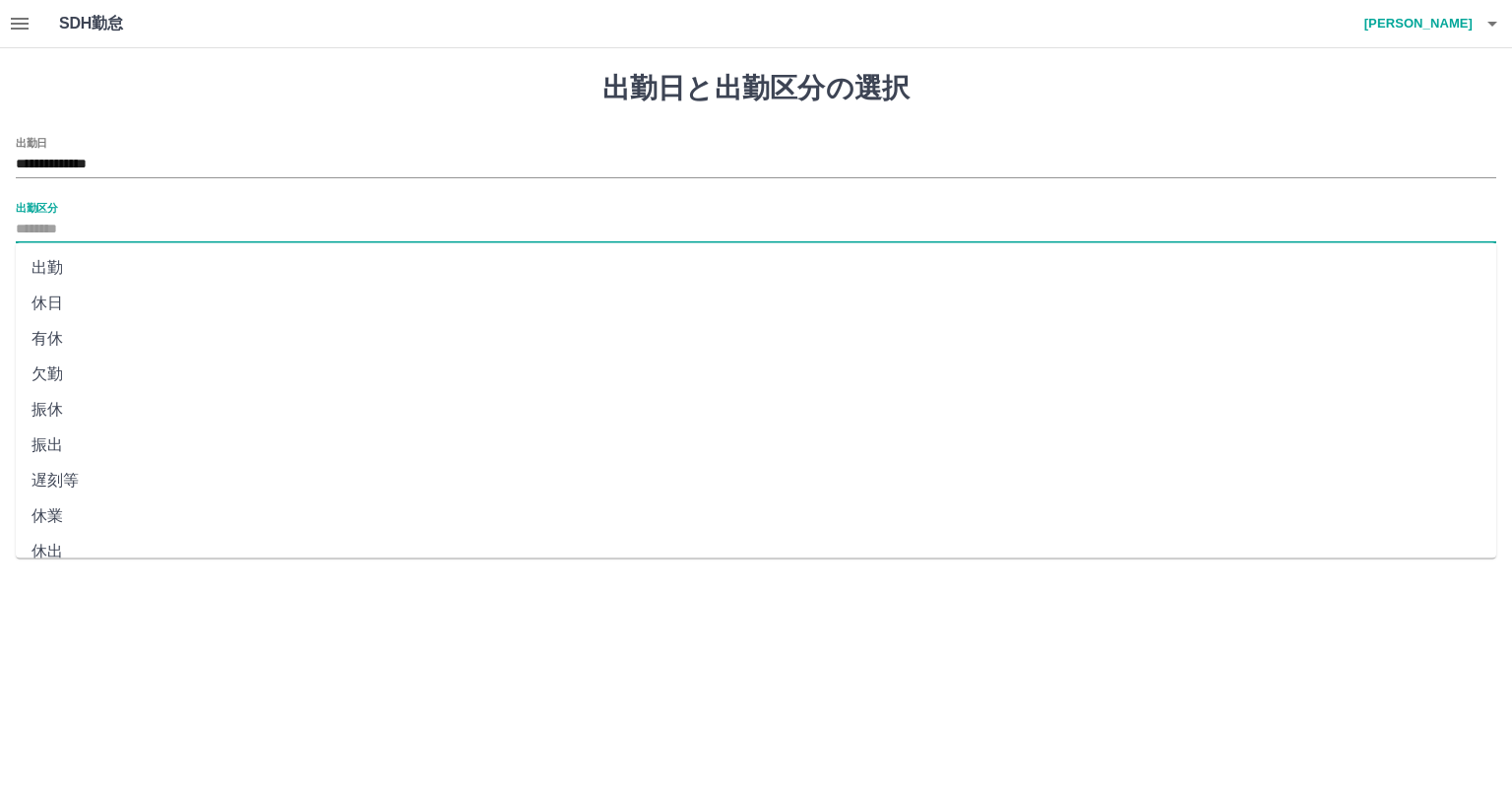 click on "出勤区分" at bounding box center [756, 230] 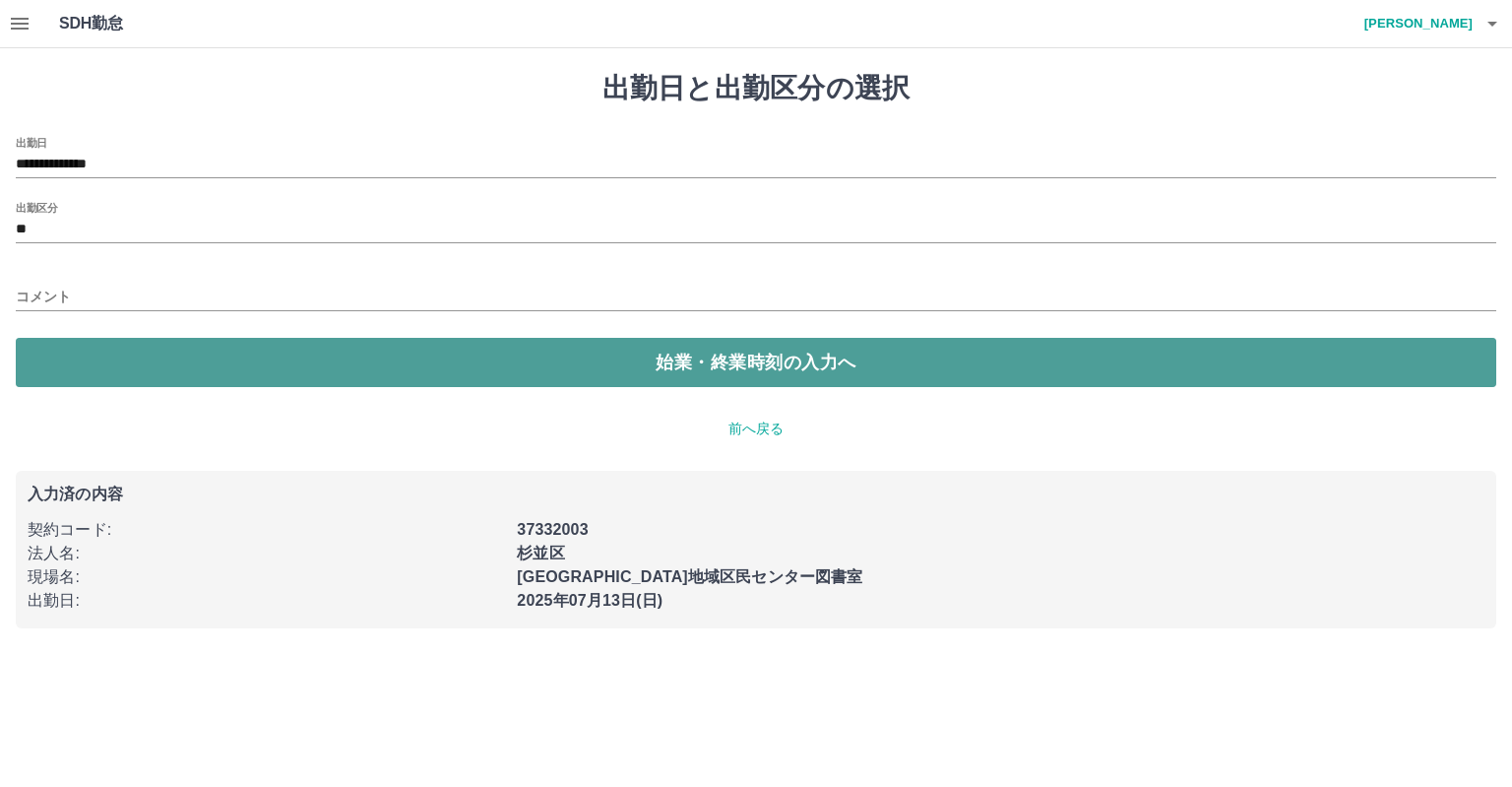 click on "始業・終業時刻の入力へ" at bounding box center [756, 362] 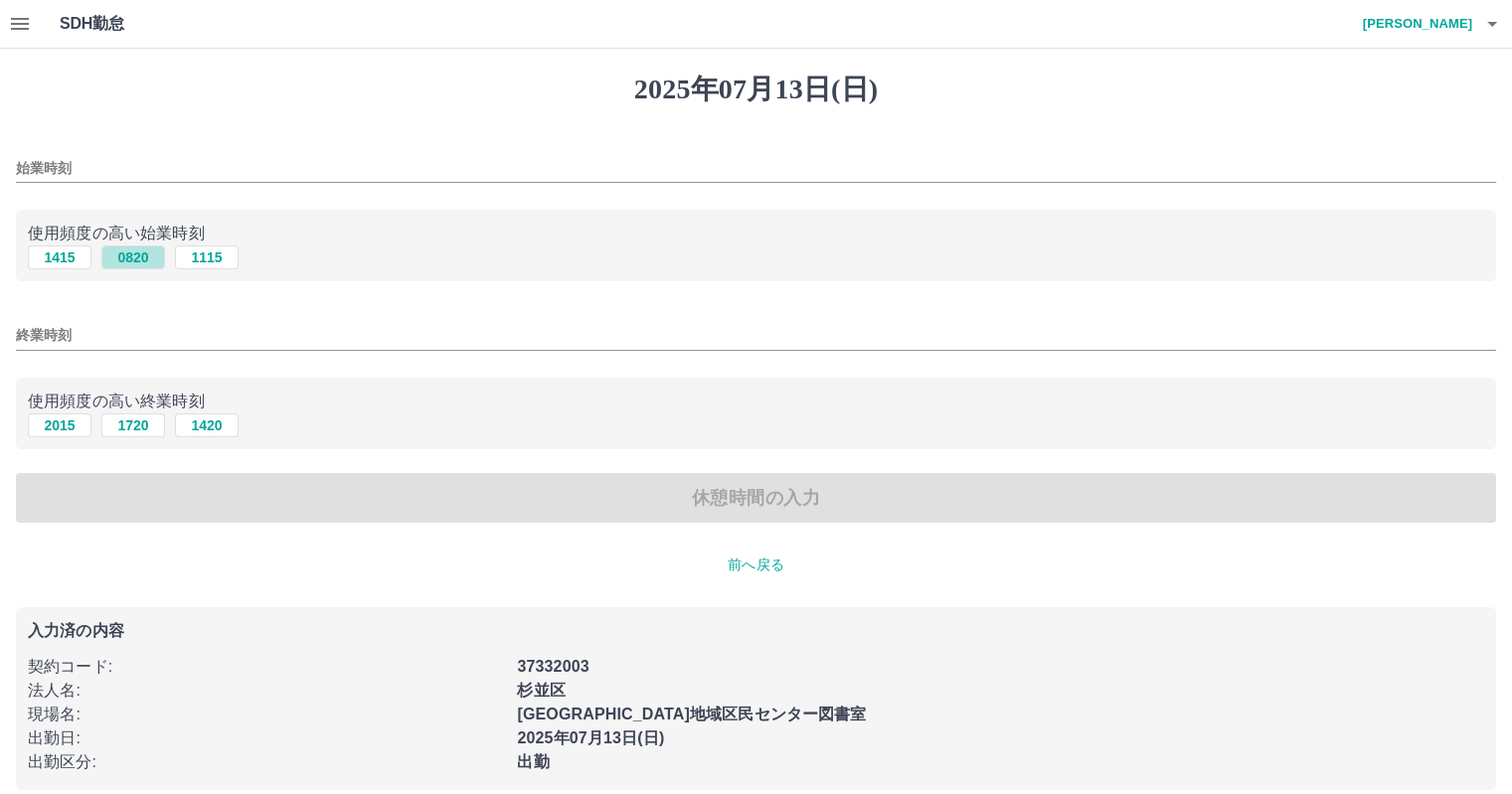 drag, startPoint x: 131, startPoint y: 261, endPoint x: 106, endPoint y: 333, distance: 76.2168 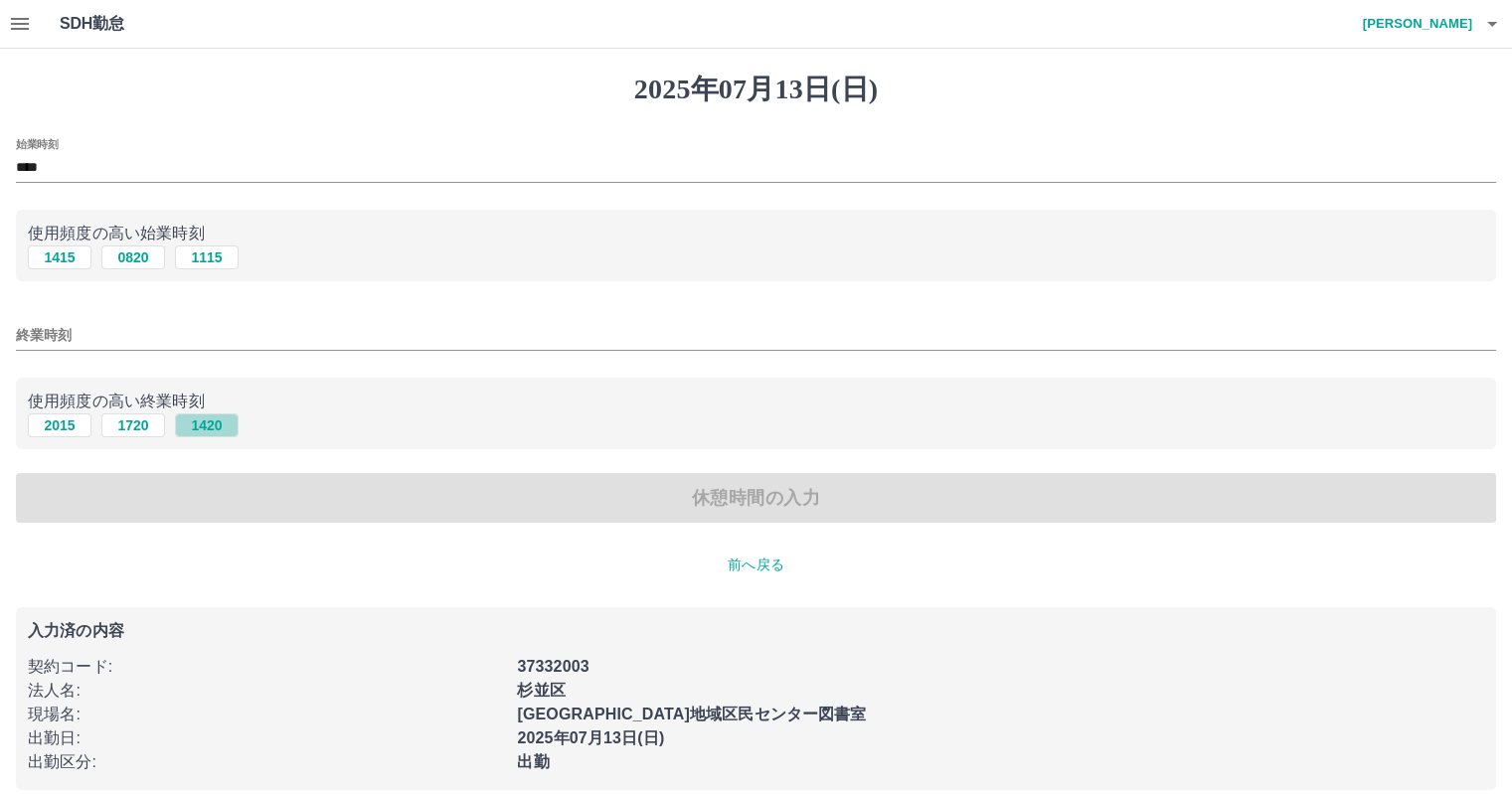 click on "1420" at bounding box center (207, 425) 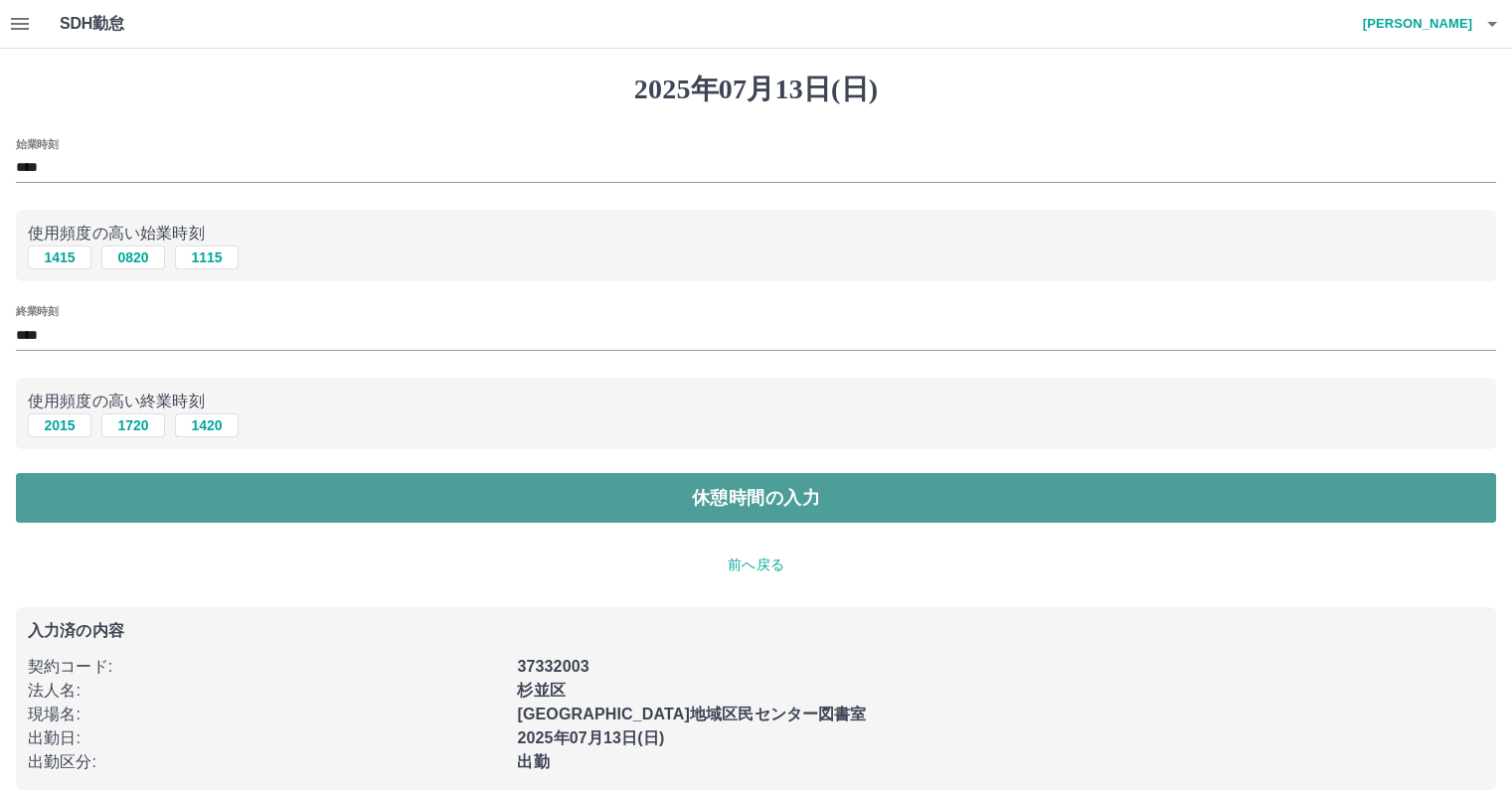 click on "休憩時間の入力" at bounding box center [756, 498] 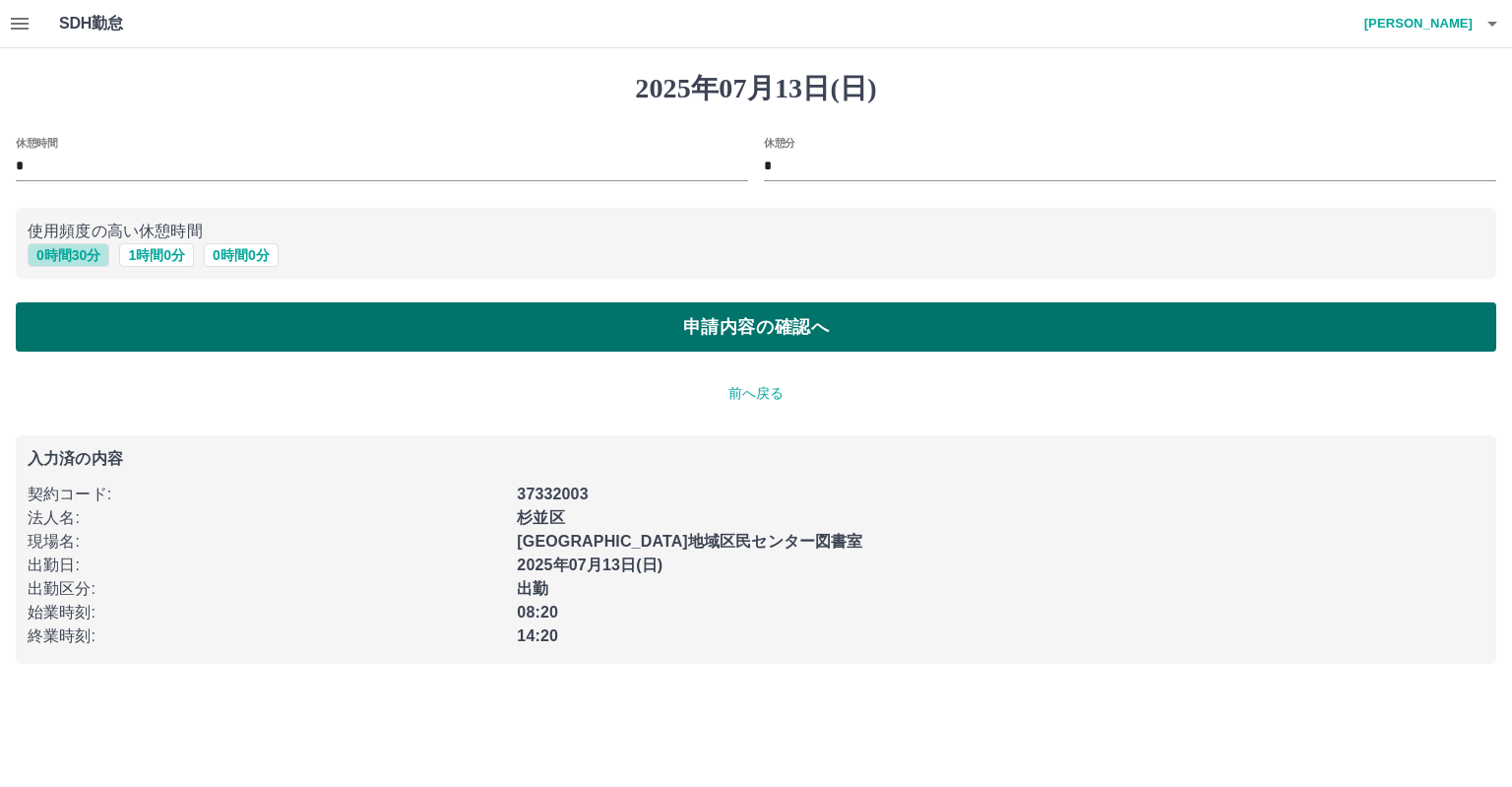drag, startPoint x: 90, startPoint y: 256, endPoint x: 144, endPoint y: 323, distance: 86.05231 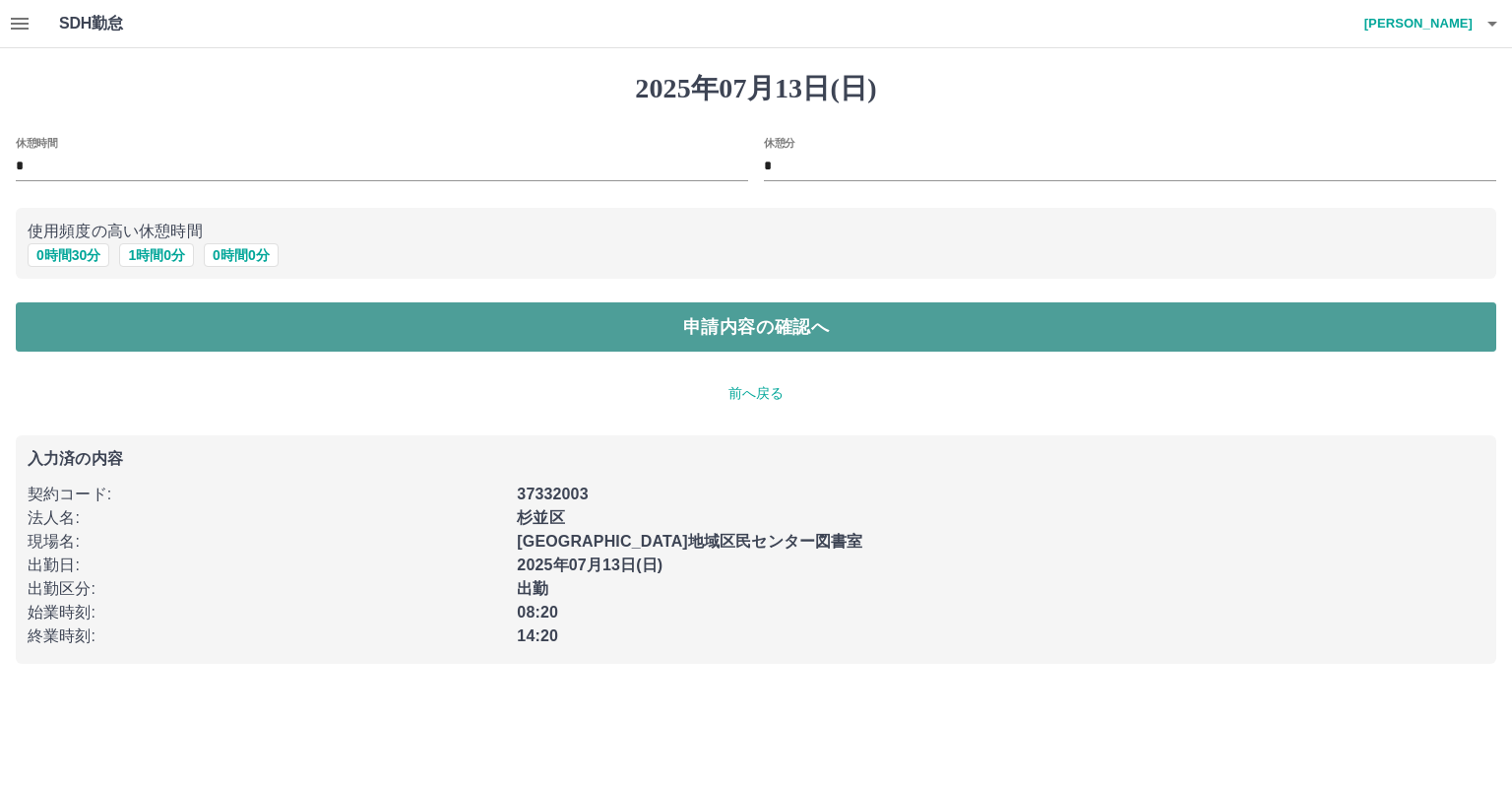 click on "申請内容の確認へ" at bounding box center (756, 327) 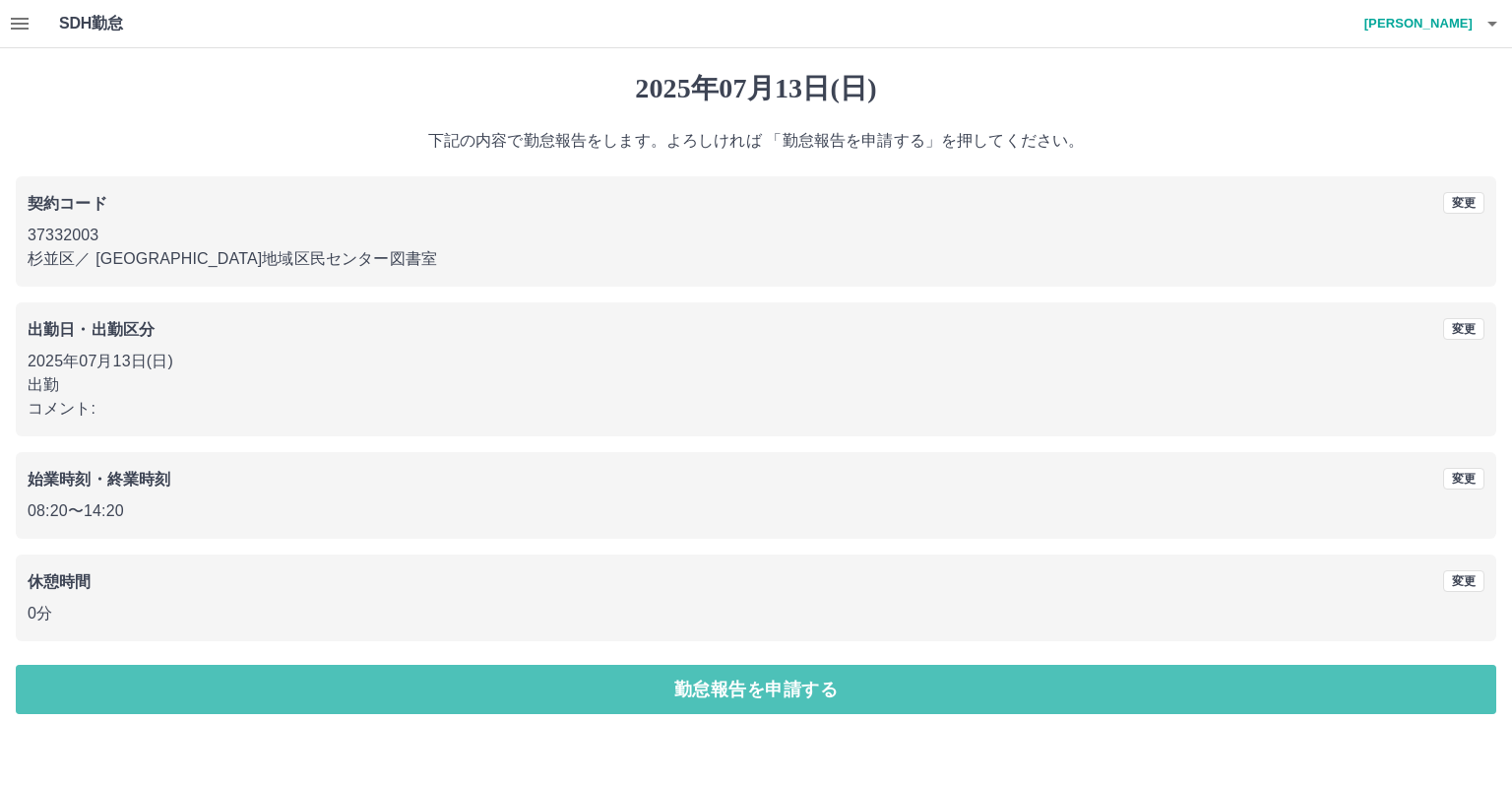 click on "勤怠報告を申請する" at bounding box center (756, 689) 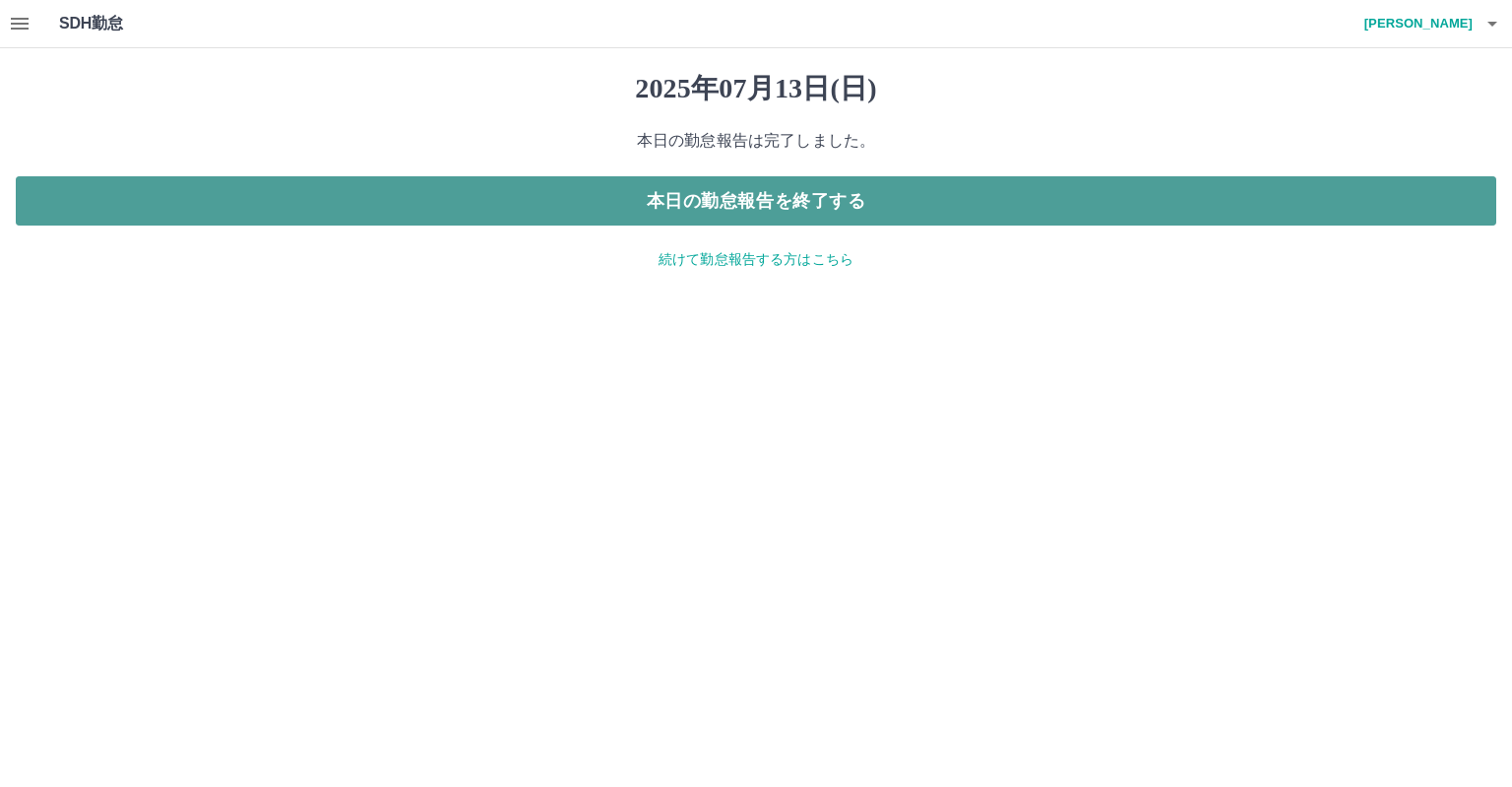 click on "本日の勤怠報告を終了する" at bounding box center (756, 201) 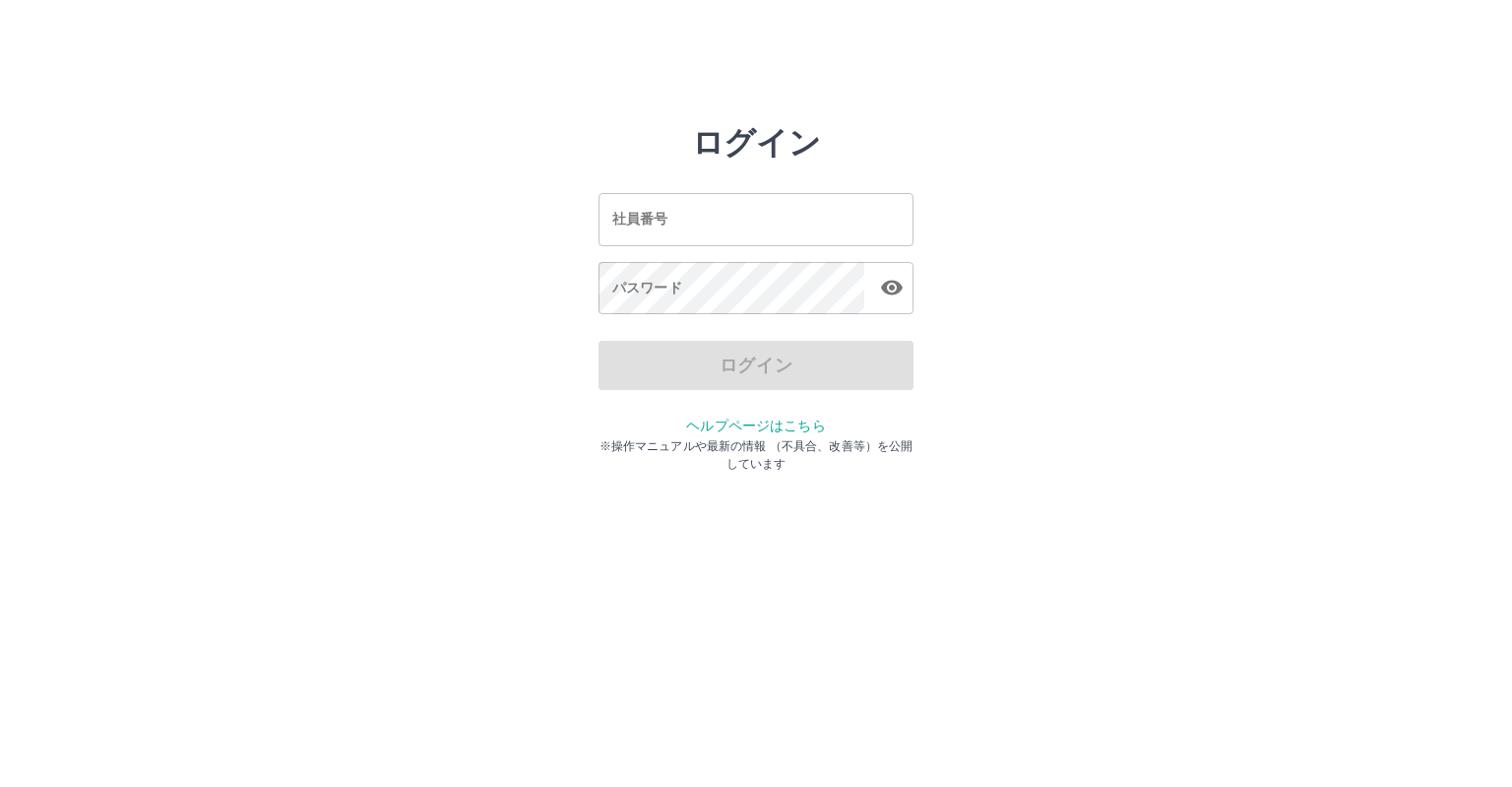 scroll, scrollTop: 0, scrollLeft: 0, axis: both 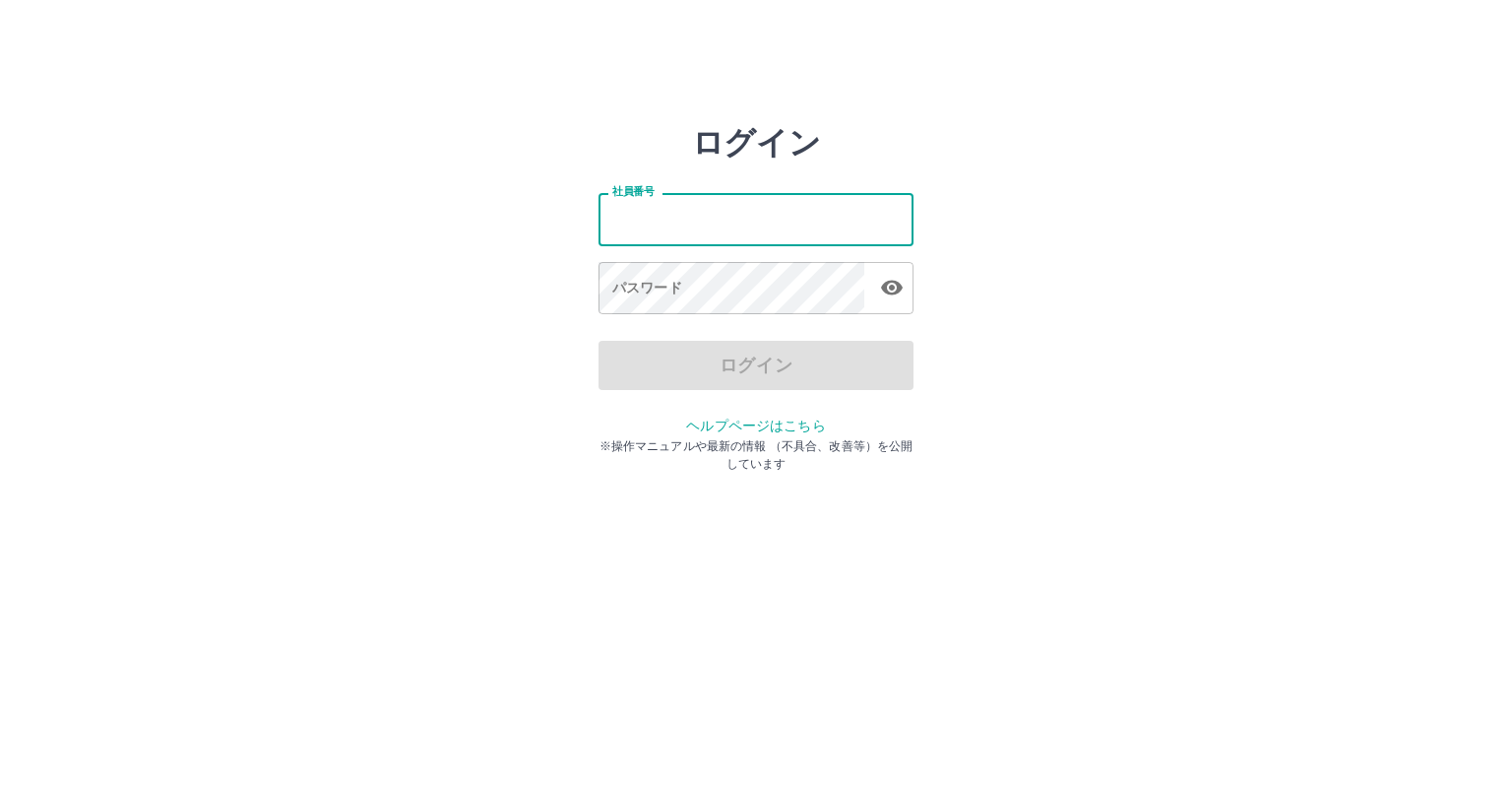 click on "社員番号" at bounding box center (756, 219) 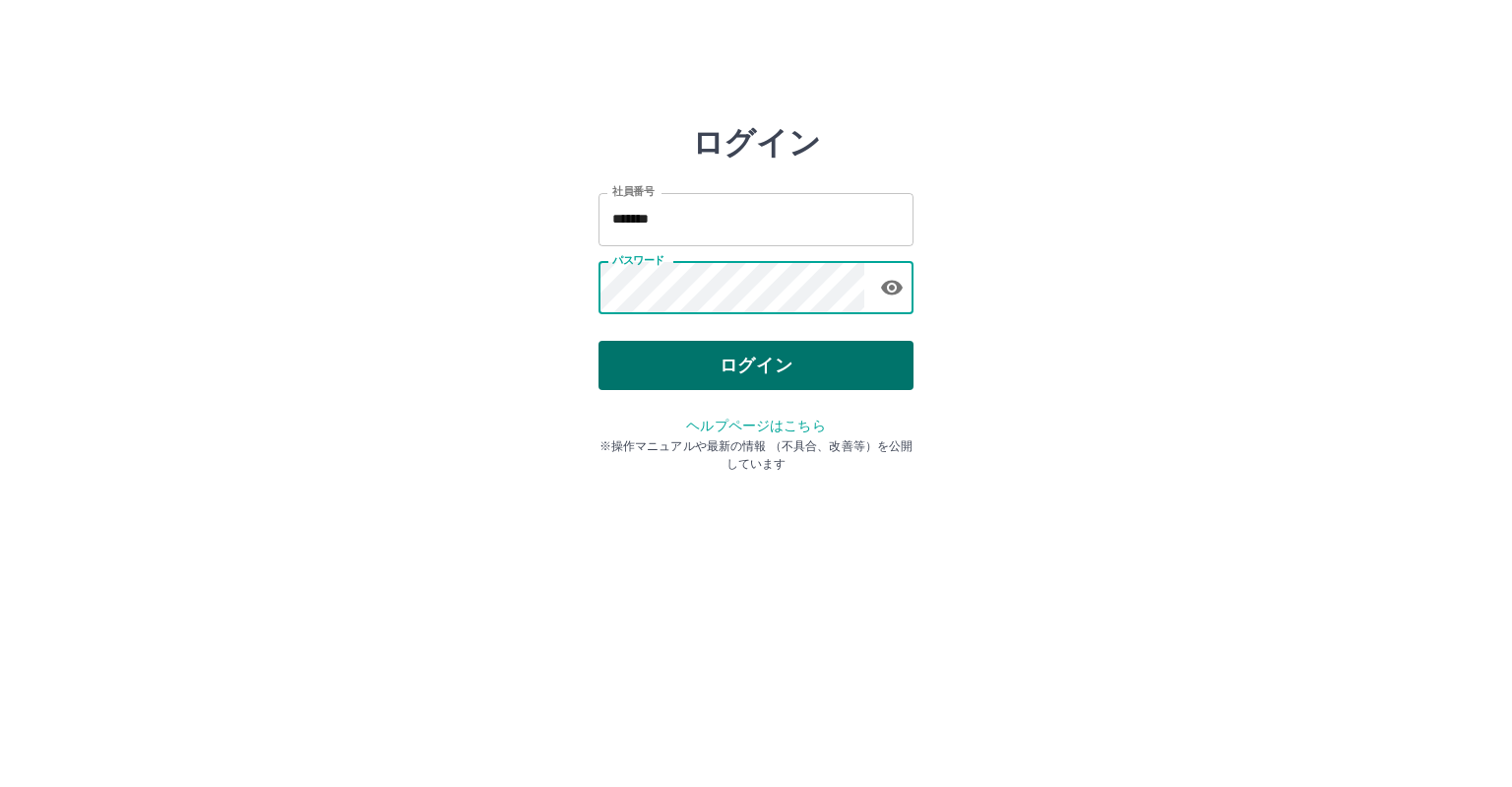 click on "ログイン" at bounding box center [756, 365] 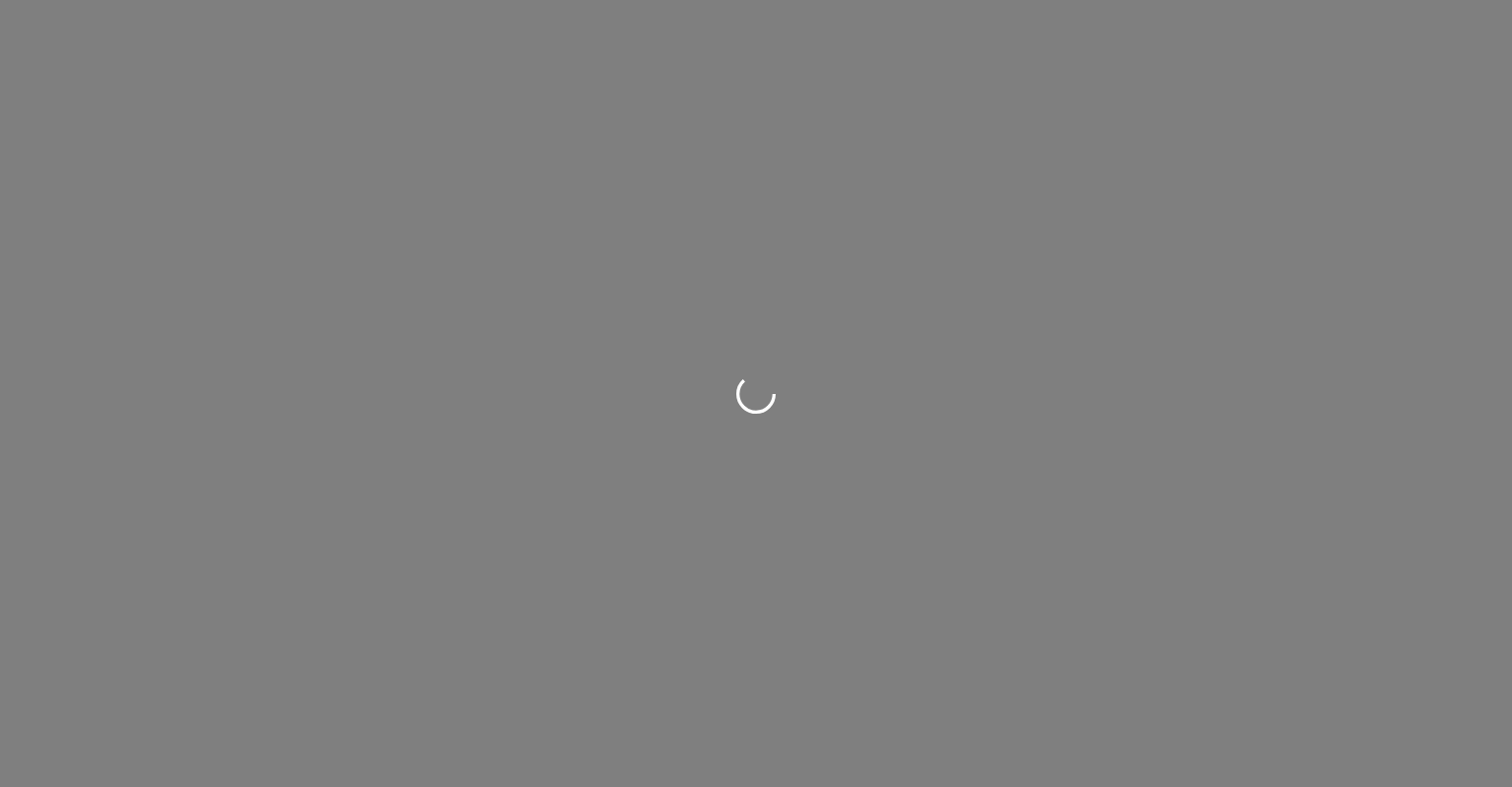 scroll, scrollTop: 0, scrollLeft: 0, axis: both 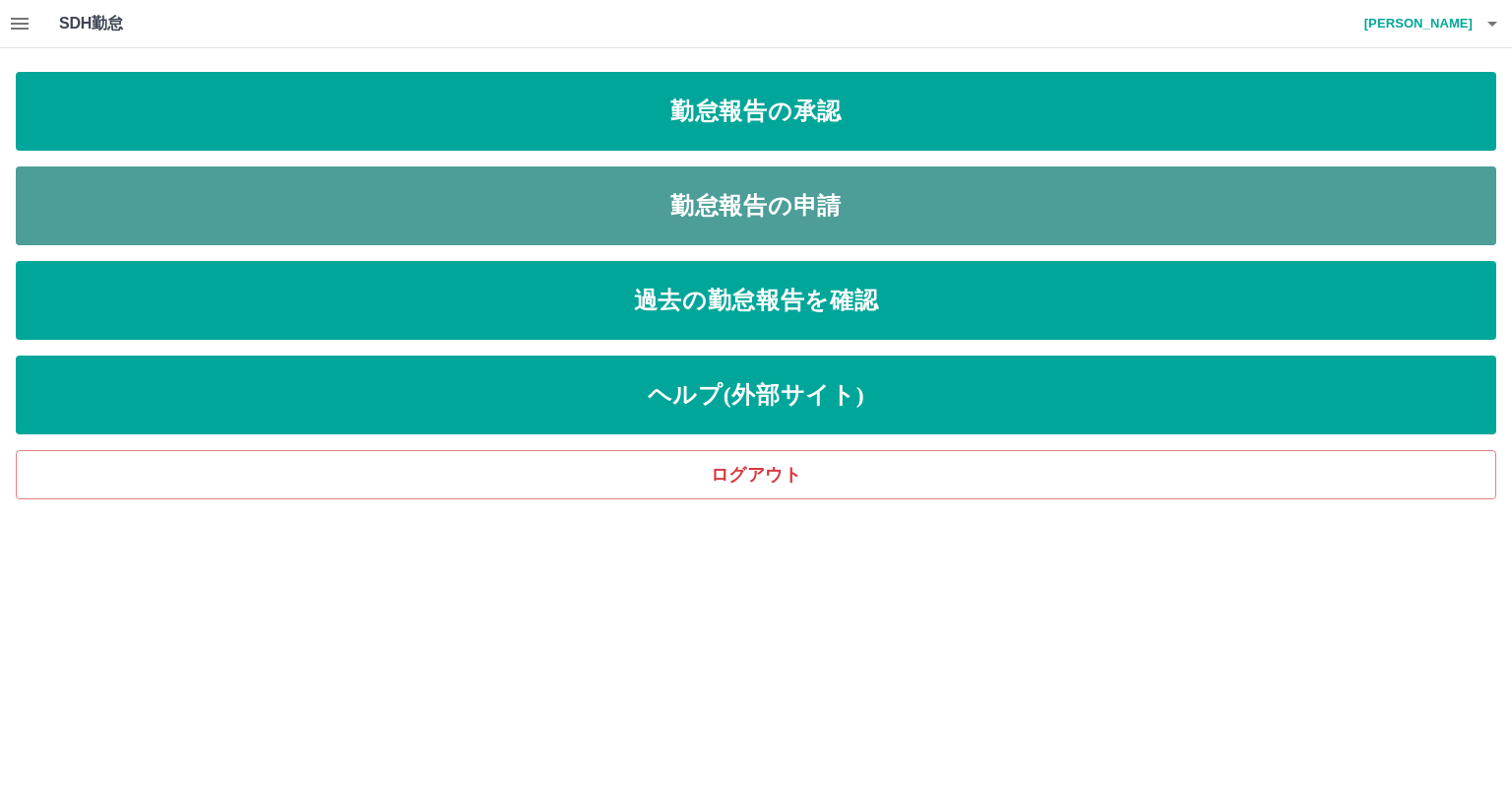 click on "勤怠報告の申請" at bounding box center [756, 206] 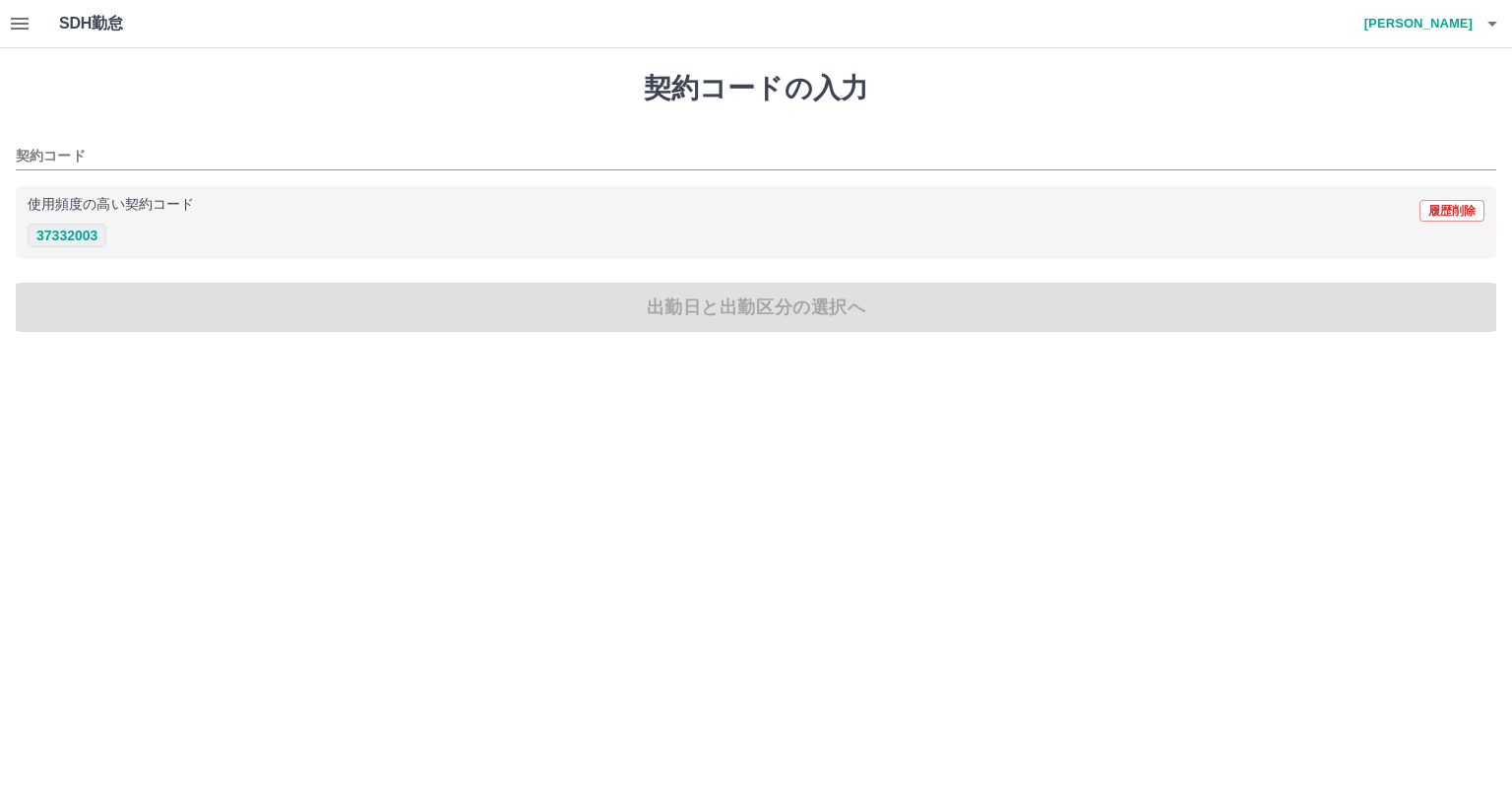 click on "37332003" at bounding box center (67, 235) 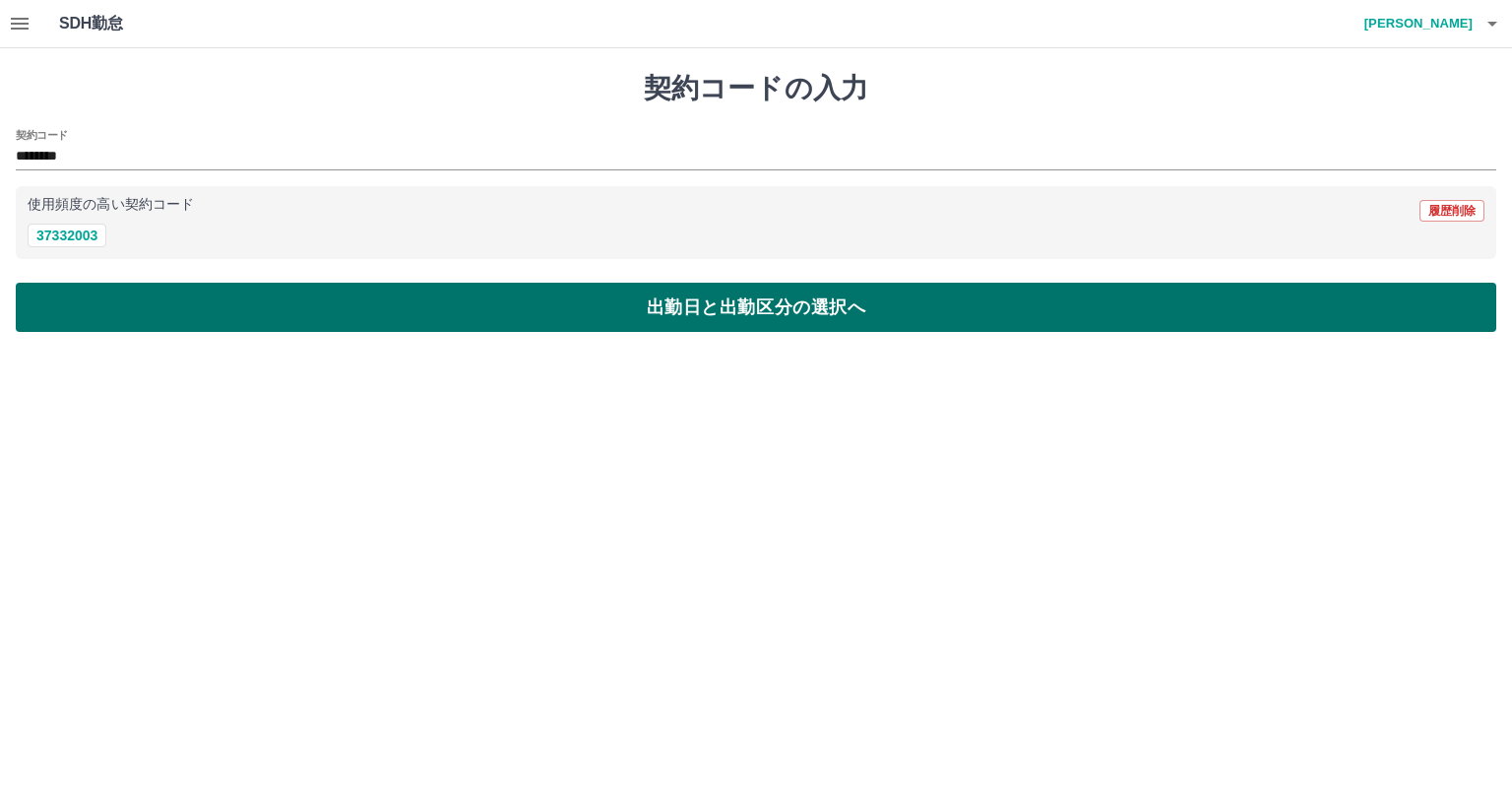click on "出勤日と出勤区分の選択へ" at bounding box center [756, 307] 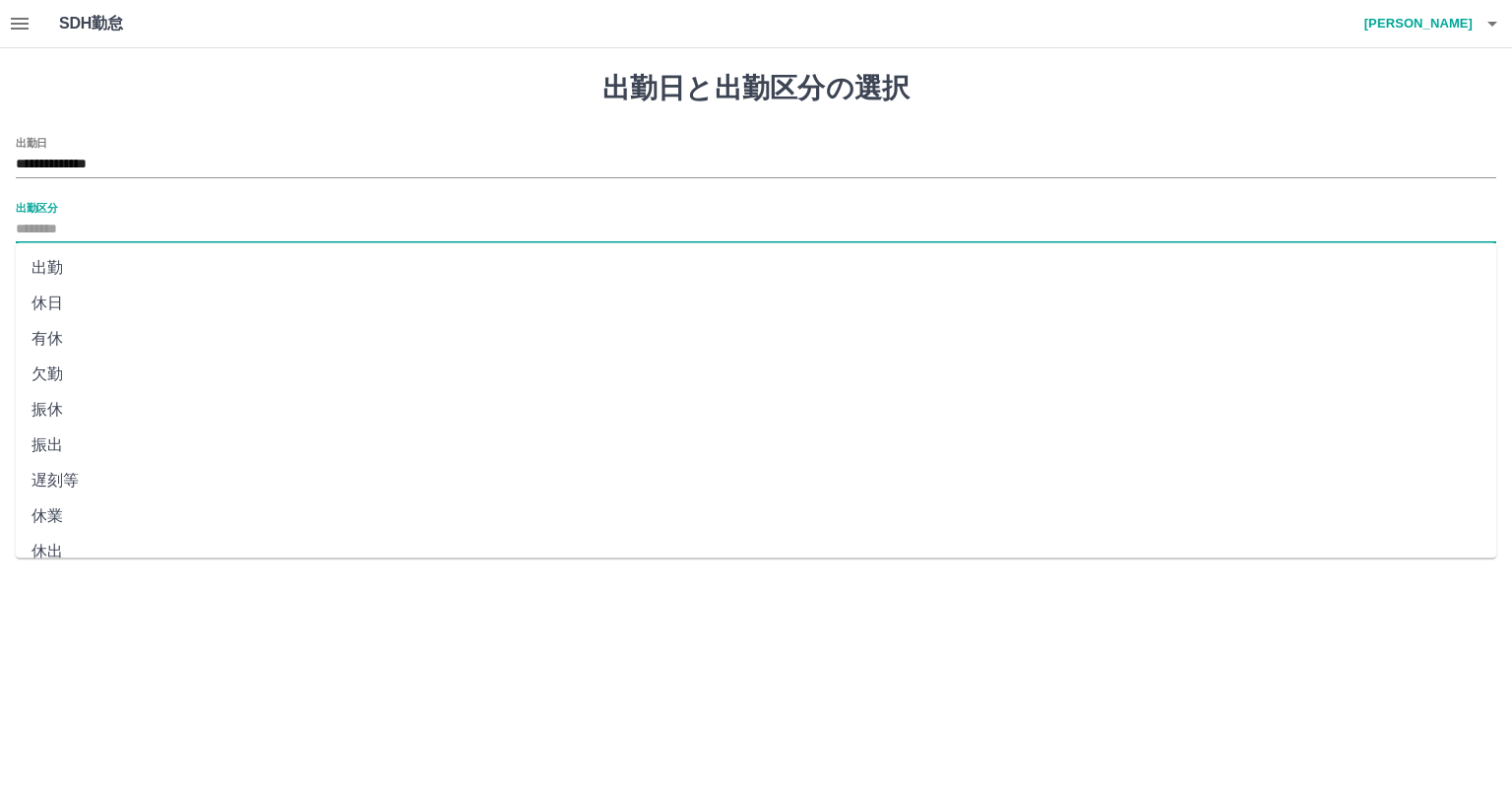 click on "出勤区分" at bounding box center [756, 230] 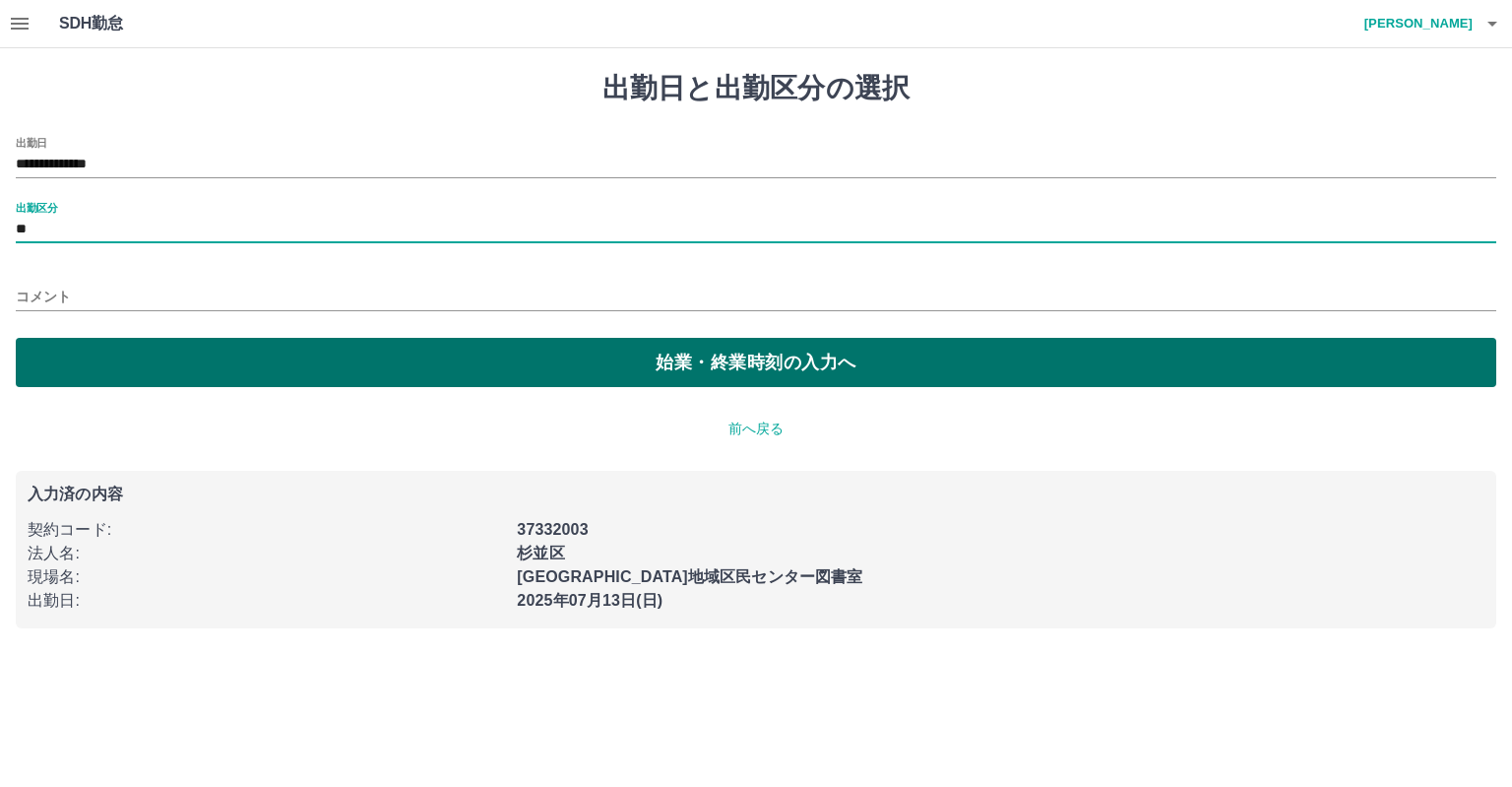 click on "始業・終業時刻の入力へ" at bounding box center (756, 362) 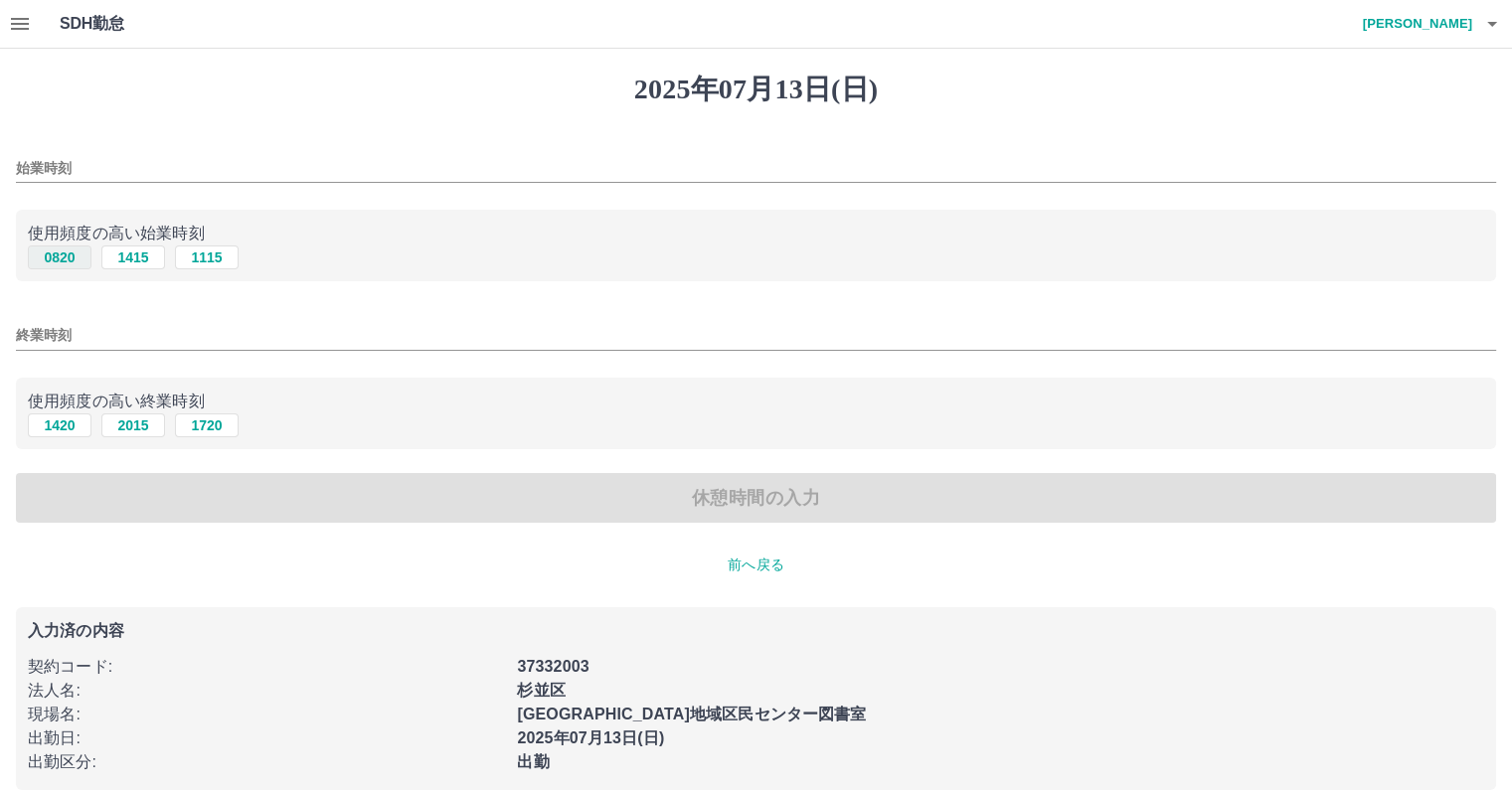 click on "0820" at bounding box center [60, 257] 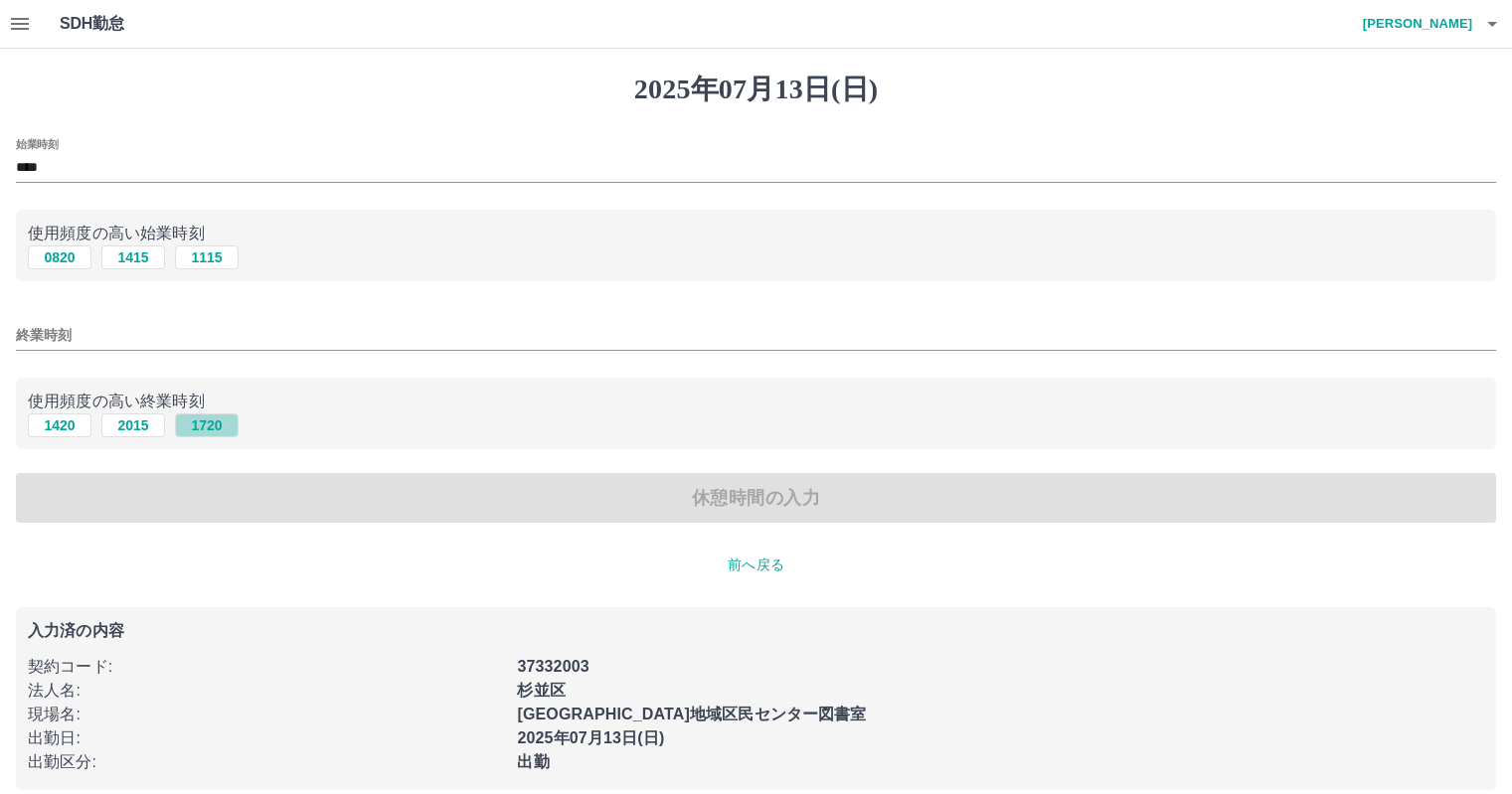 click on "1720" at bounding box center (207, 425) 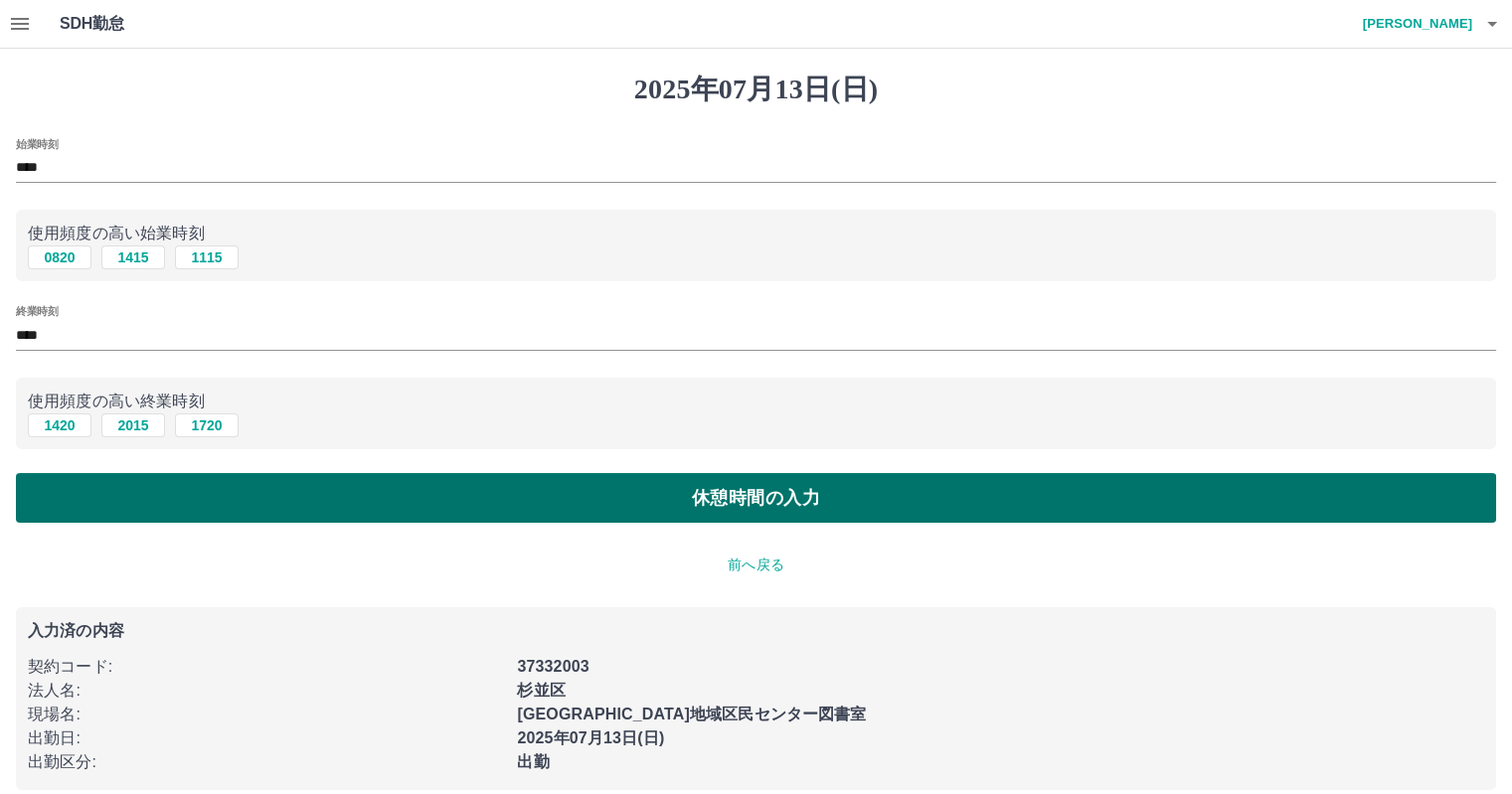 click on "休憩時間の入力" at bounding box center (756, 498) 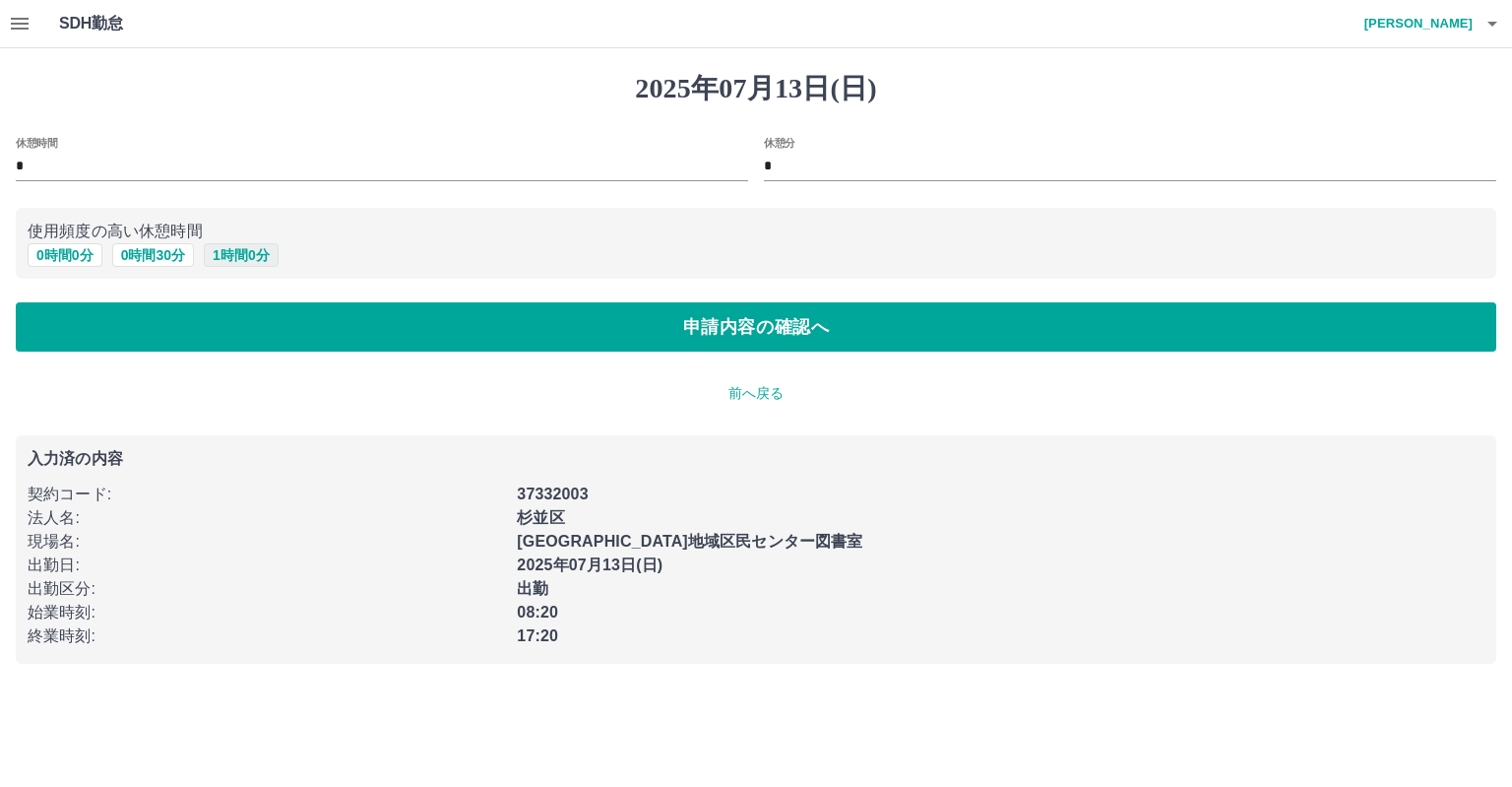 click on "1 時間 0 分" at bounding box center (241, 255) 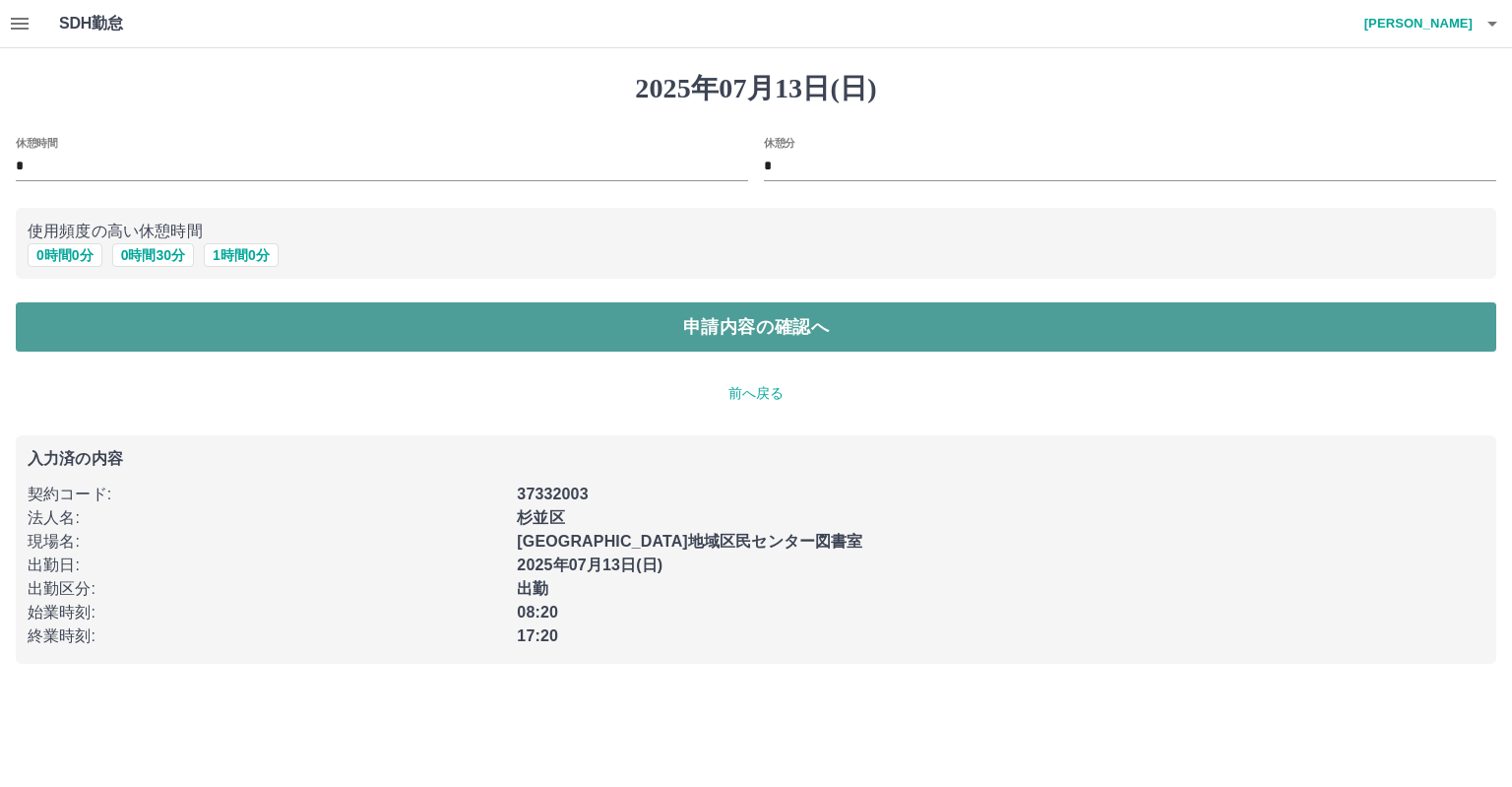 click on "申請内容の確認へ" at bounding box center (756, 327) 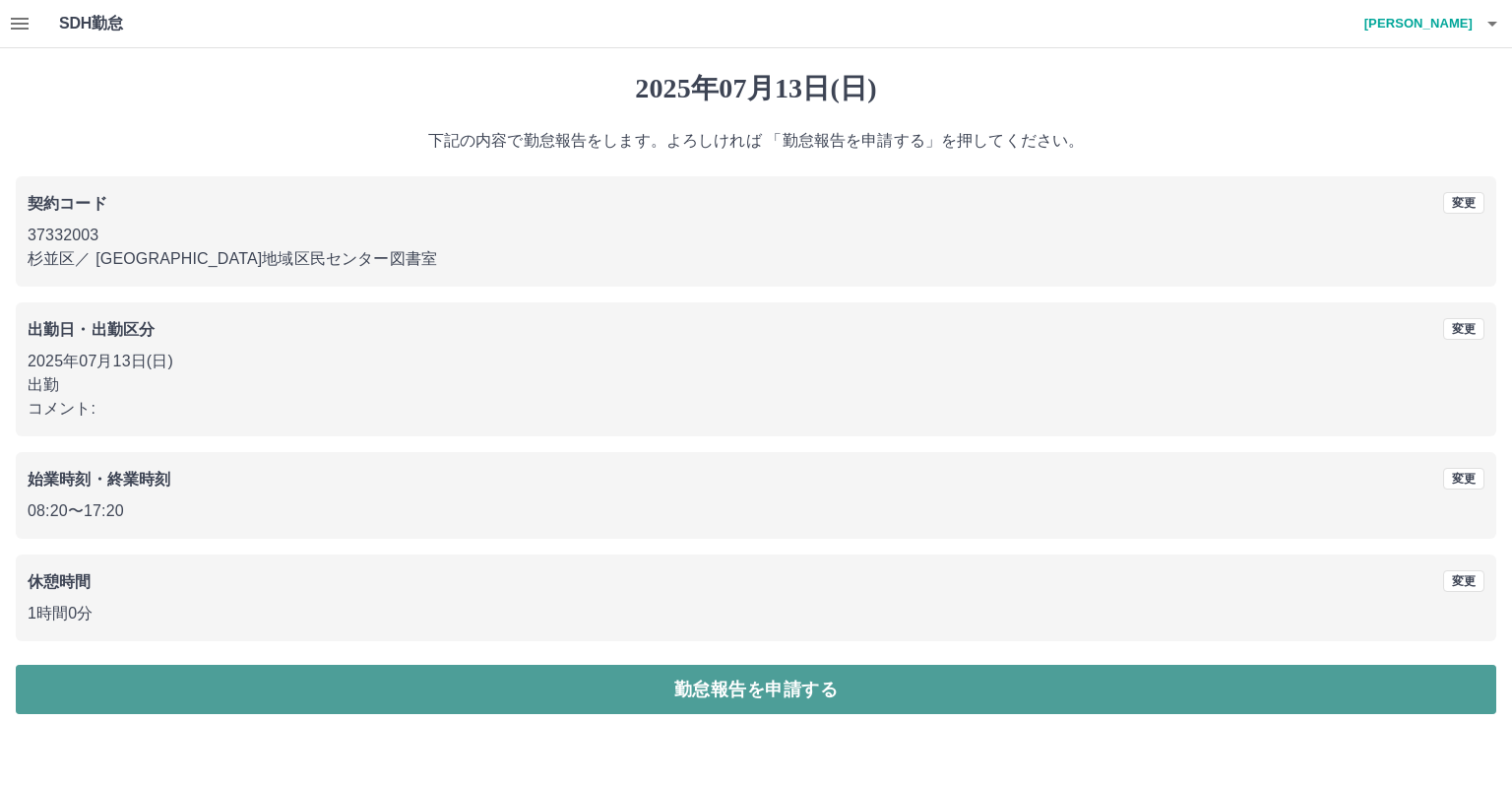 click on "勤怠報告を申請する" at bounding box center (756, 689) 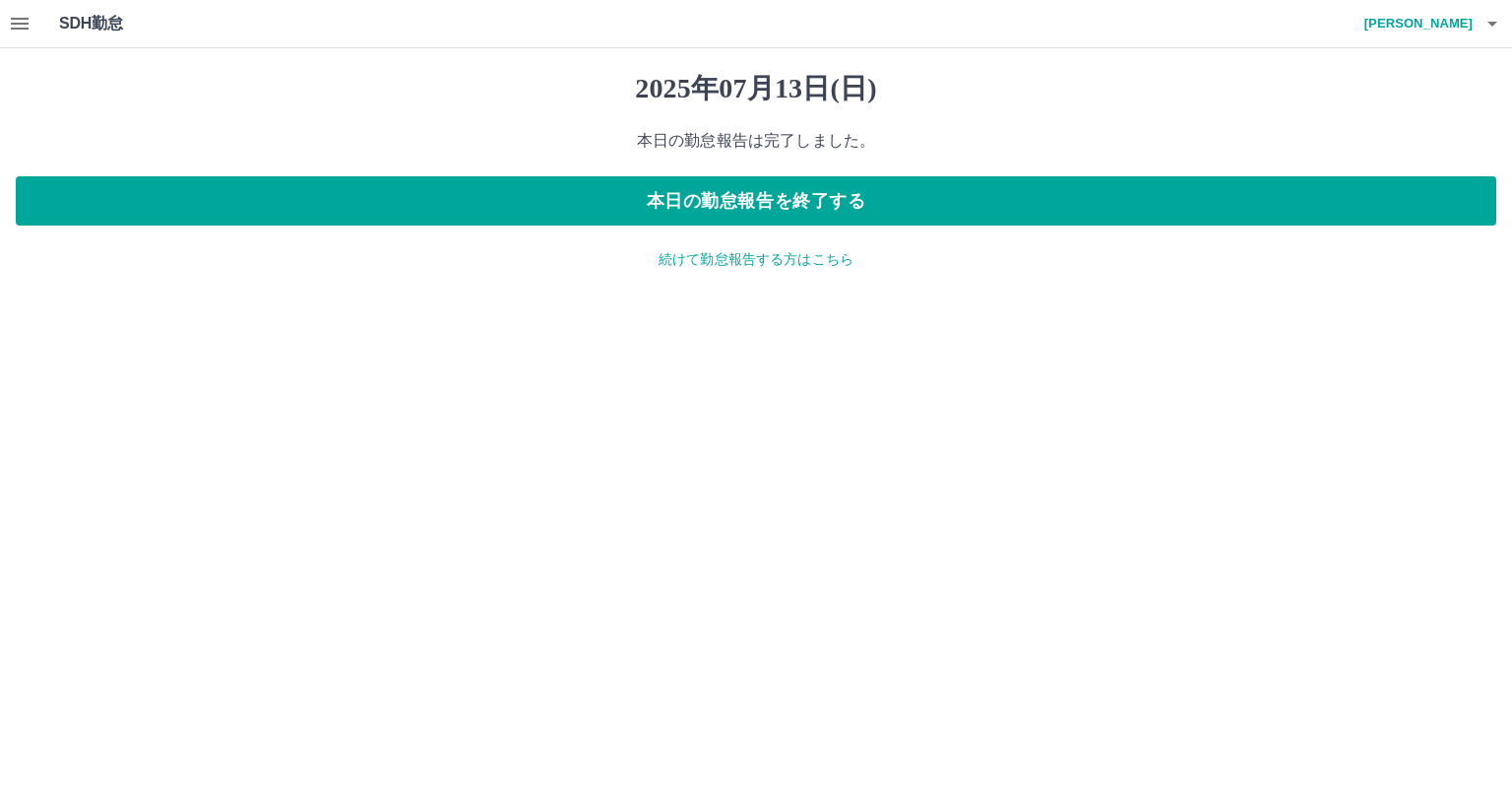 click on "続けて勤怠報告する方はこちら" at bounding box center (756, 259) 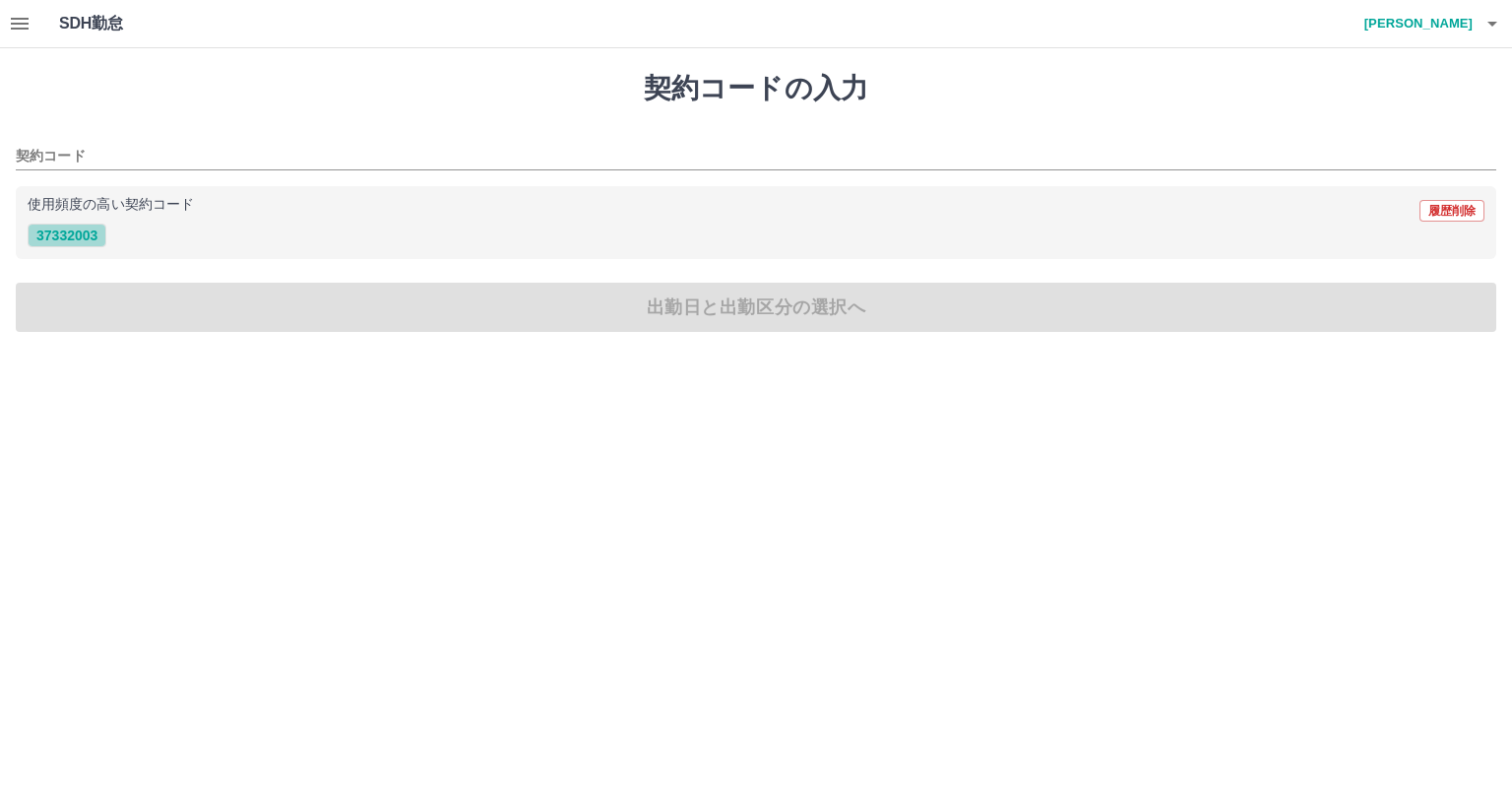 click on "37332003" at bounding box center (67, 235) 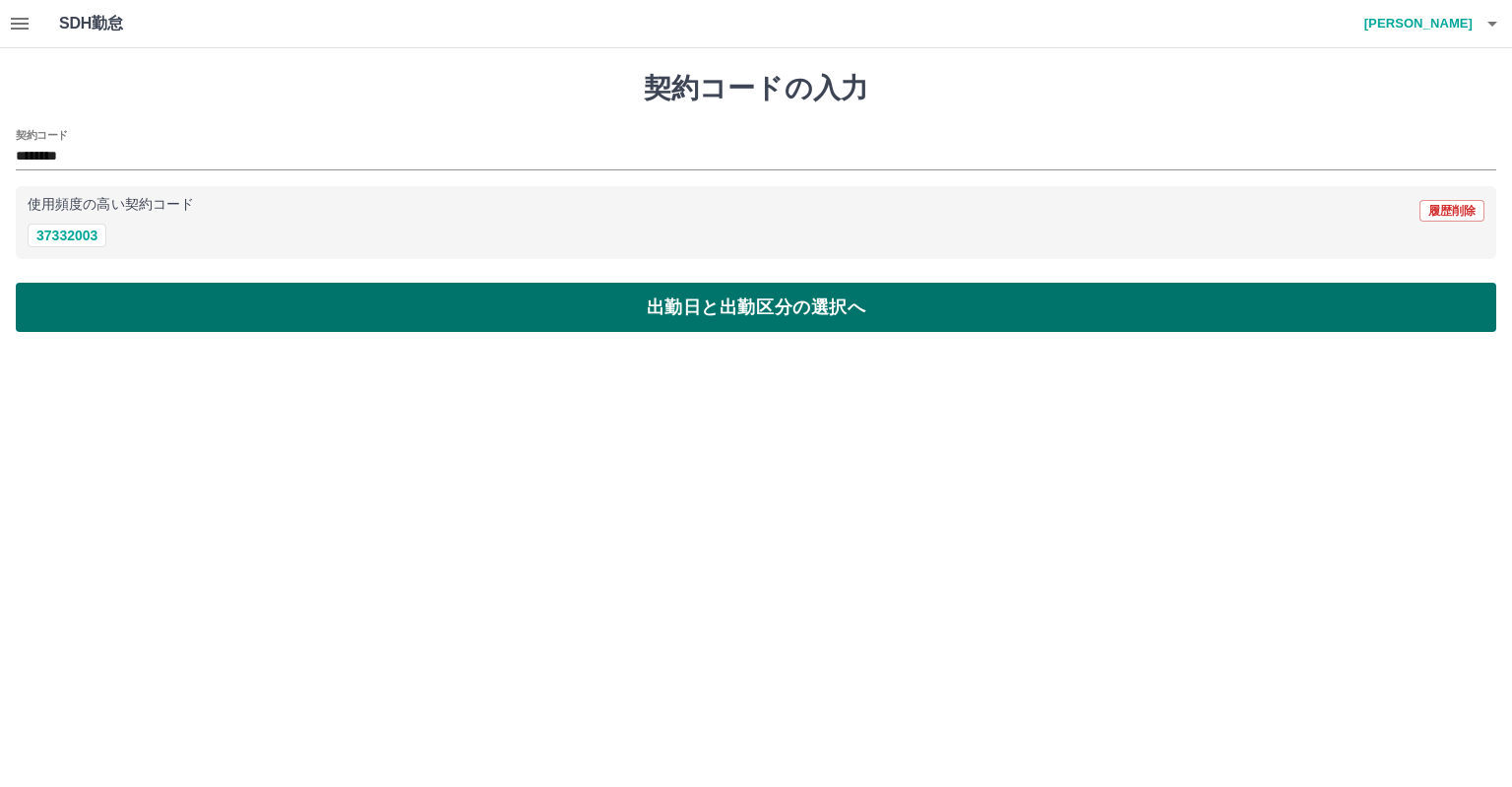 click on "出勤日と出勤区分の選択へ" at bounding box center (756, 307) 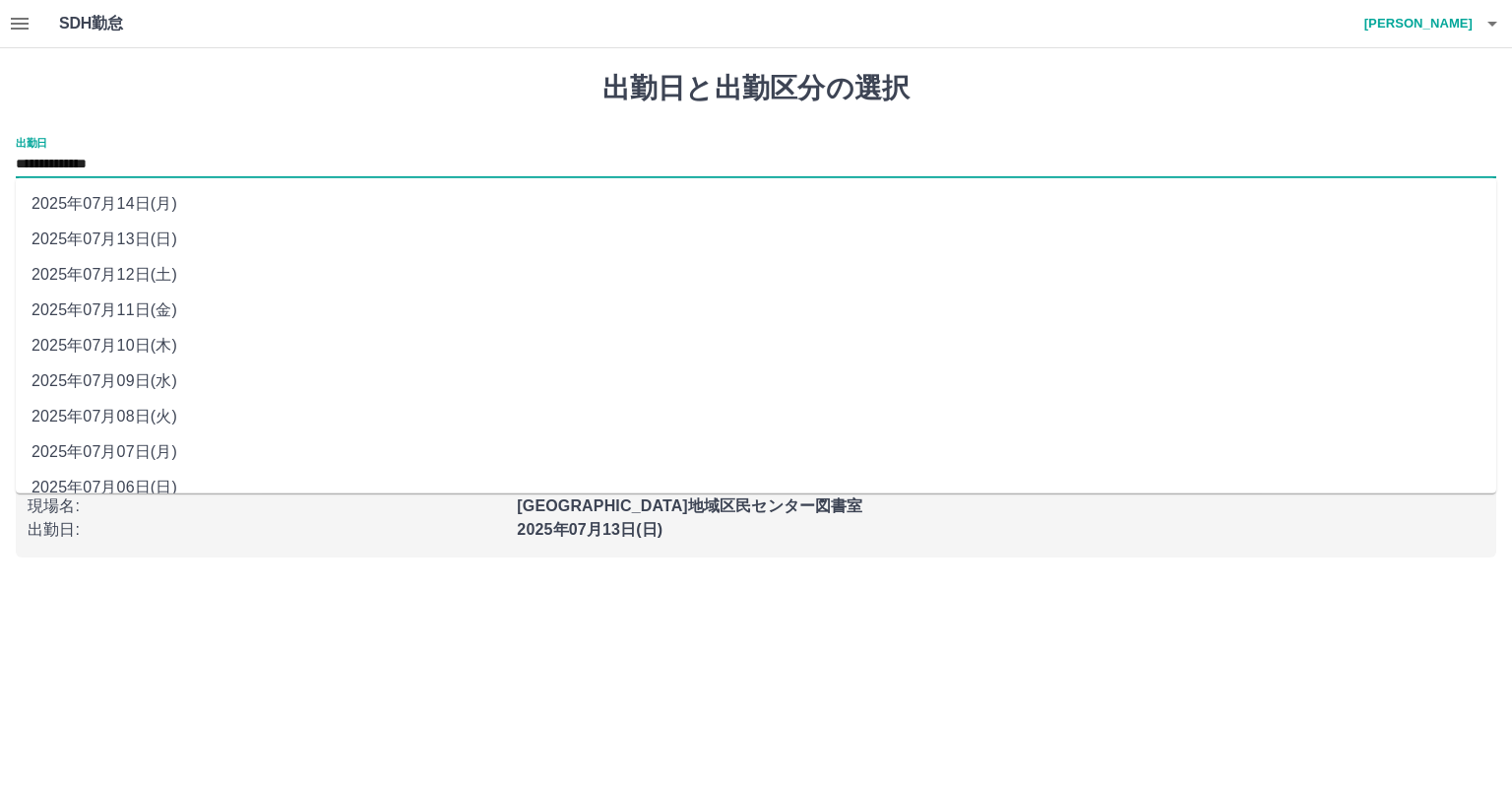 click on "**********" at bounding box center (756, 164) 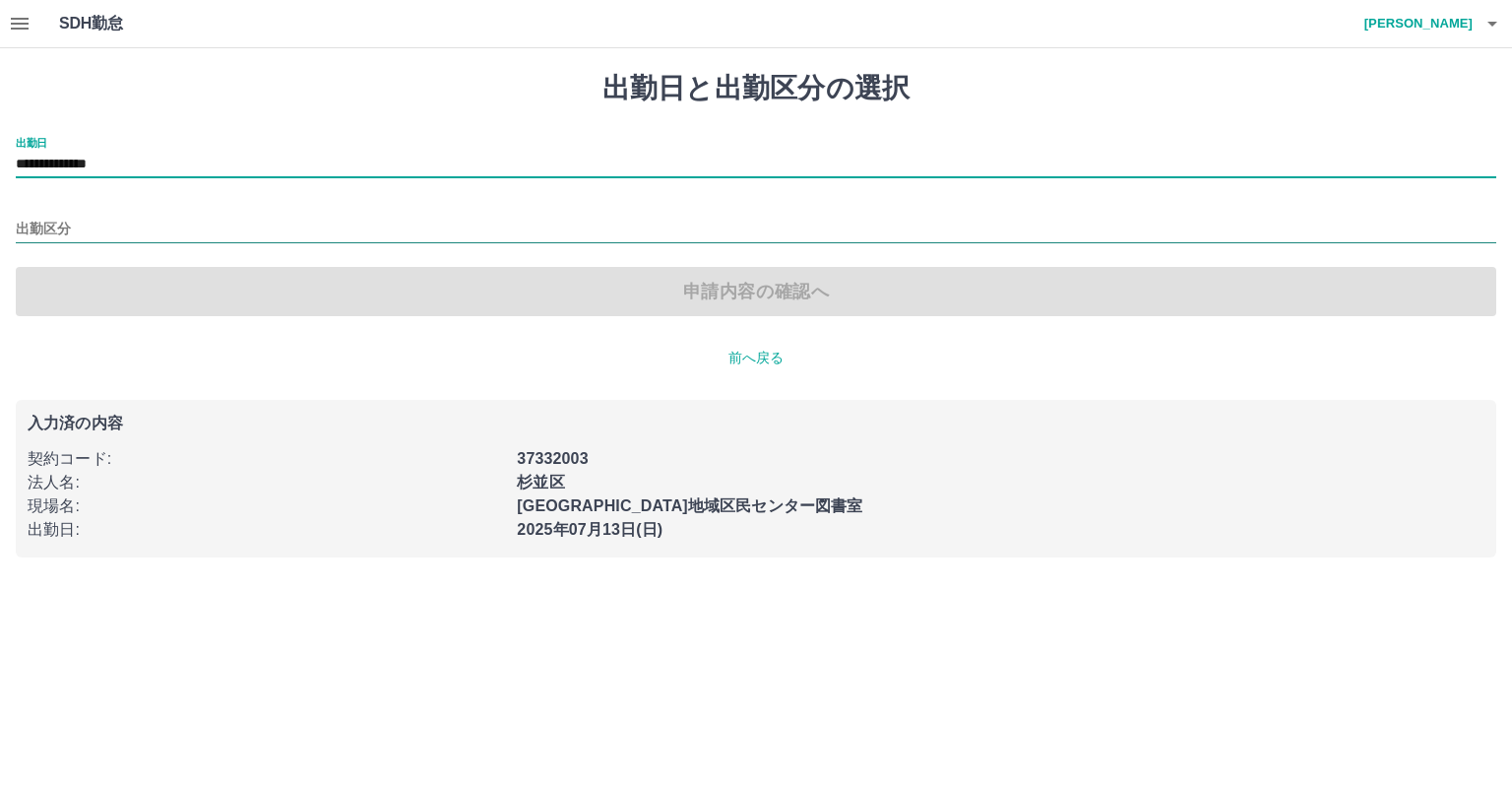 click on "出勤区分" at bounding box center [756, 230] 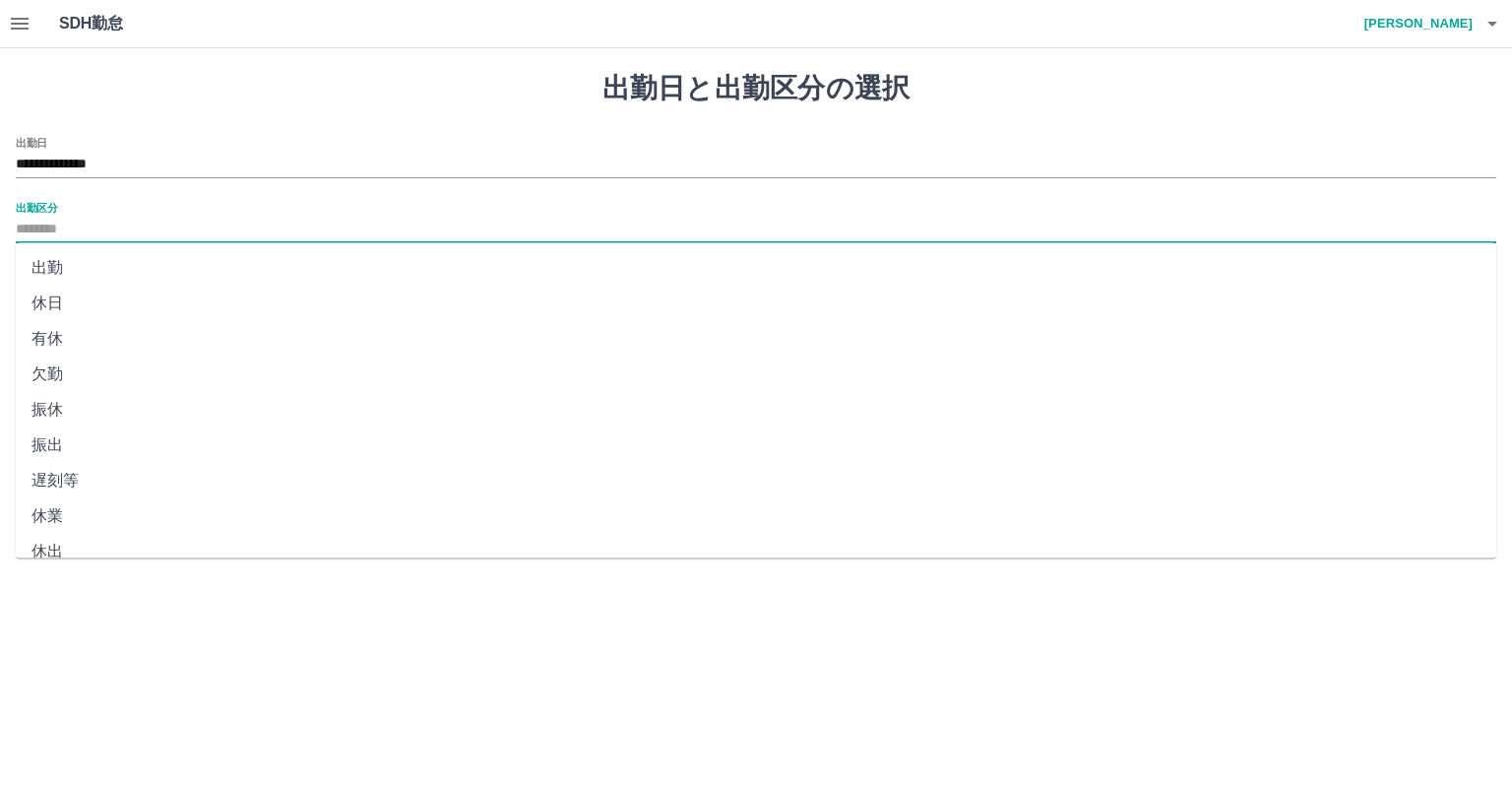 click on "有休" at bounding box center (756, 339) 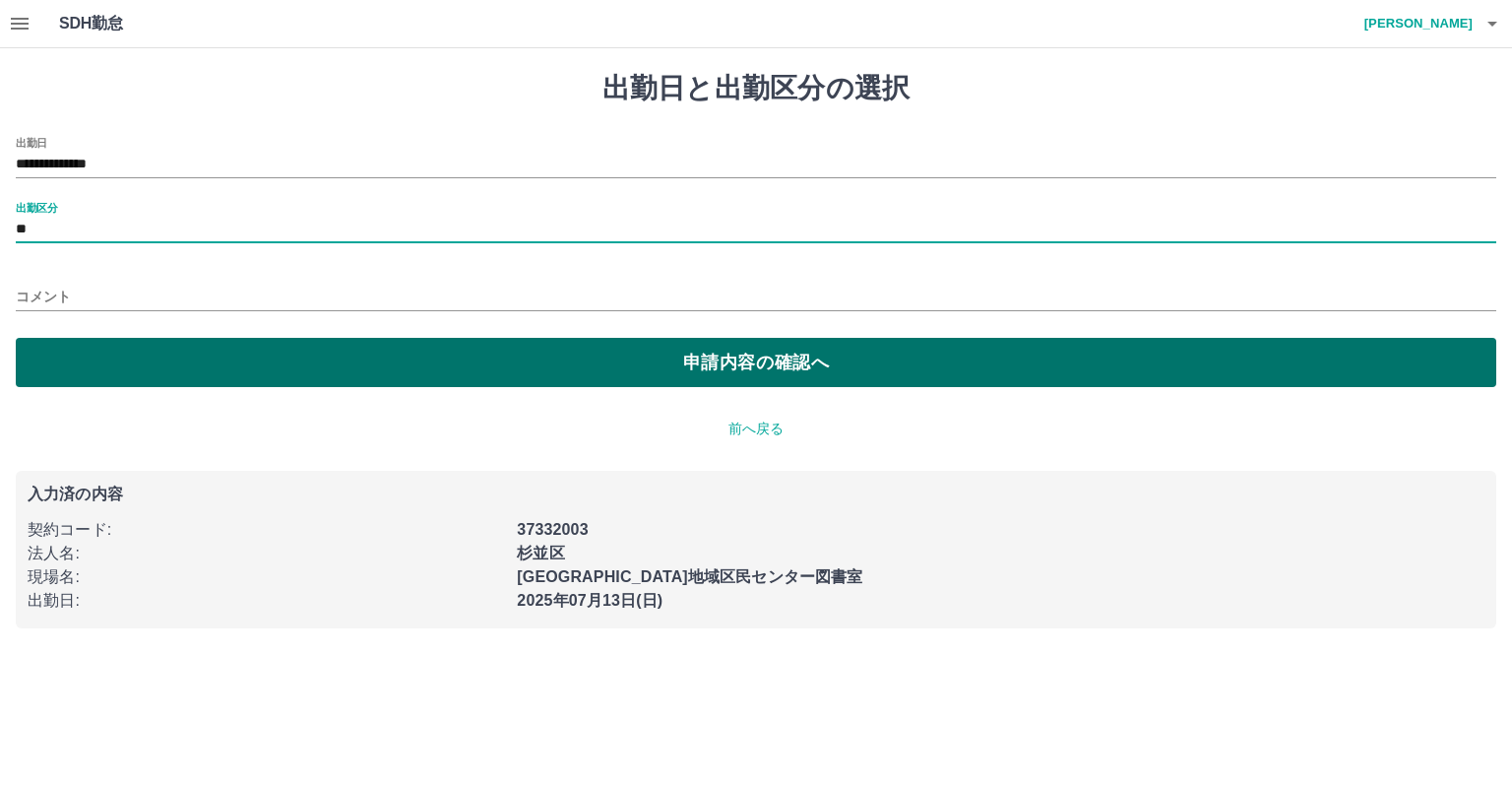 click on "申請内容の確認へ" at bounding box center [756, 362] 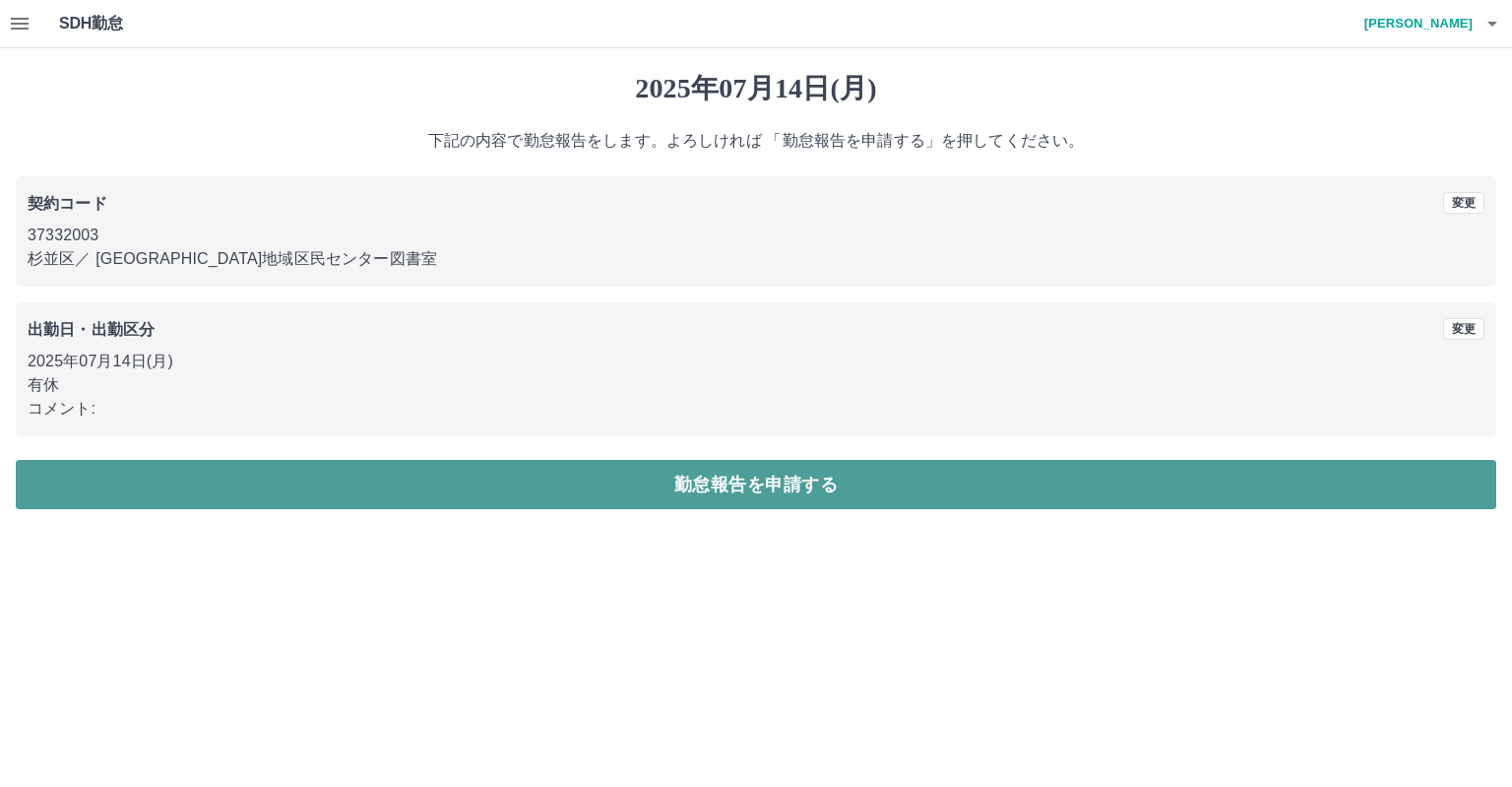 click on "勤怠報告を申請する" at bounding box center [756, 485] 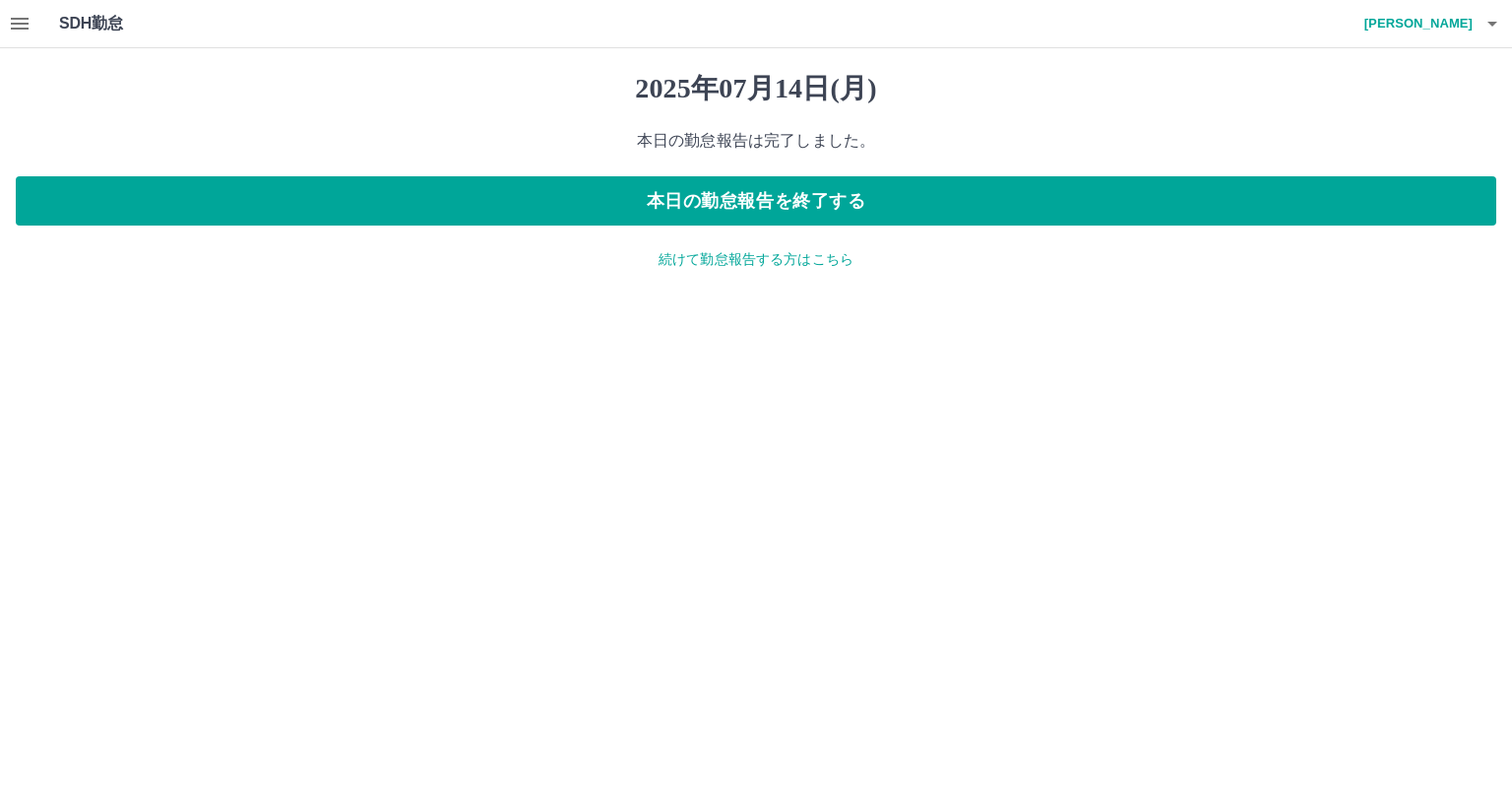 click on "続けて勤怠報告する方はこちら" at bounding box center [756, 259] 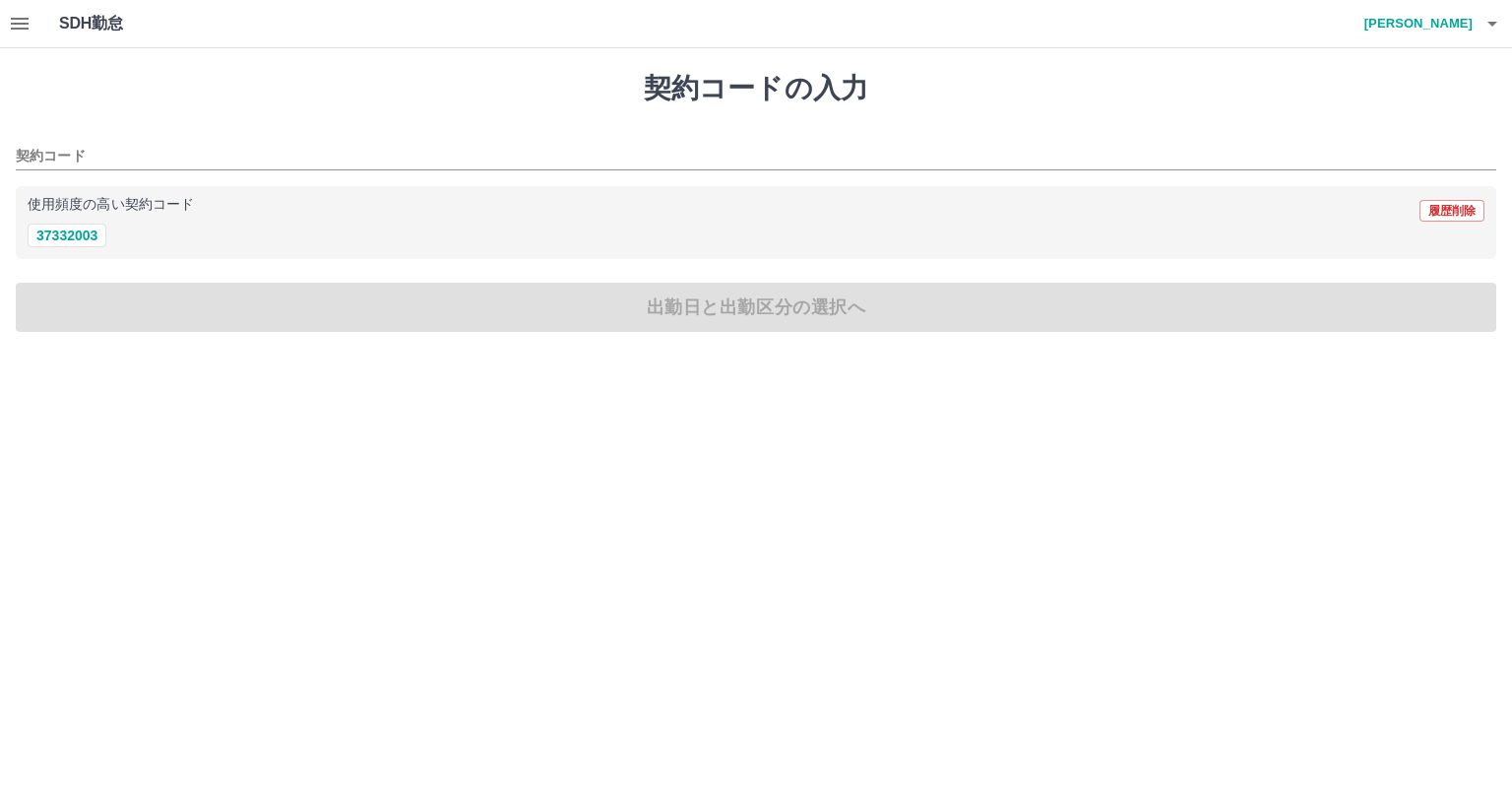 click on "[PERSON_NAME]" at bounding box center (1414, 24) 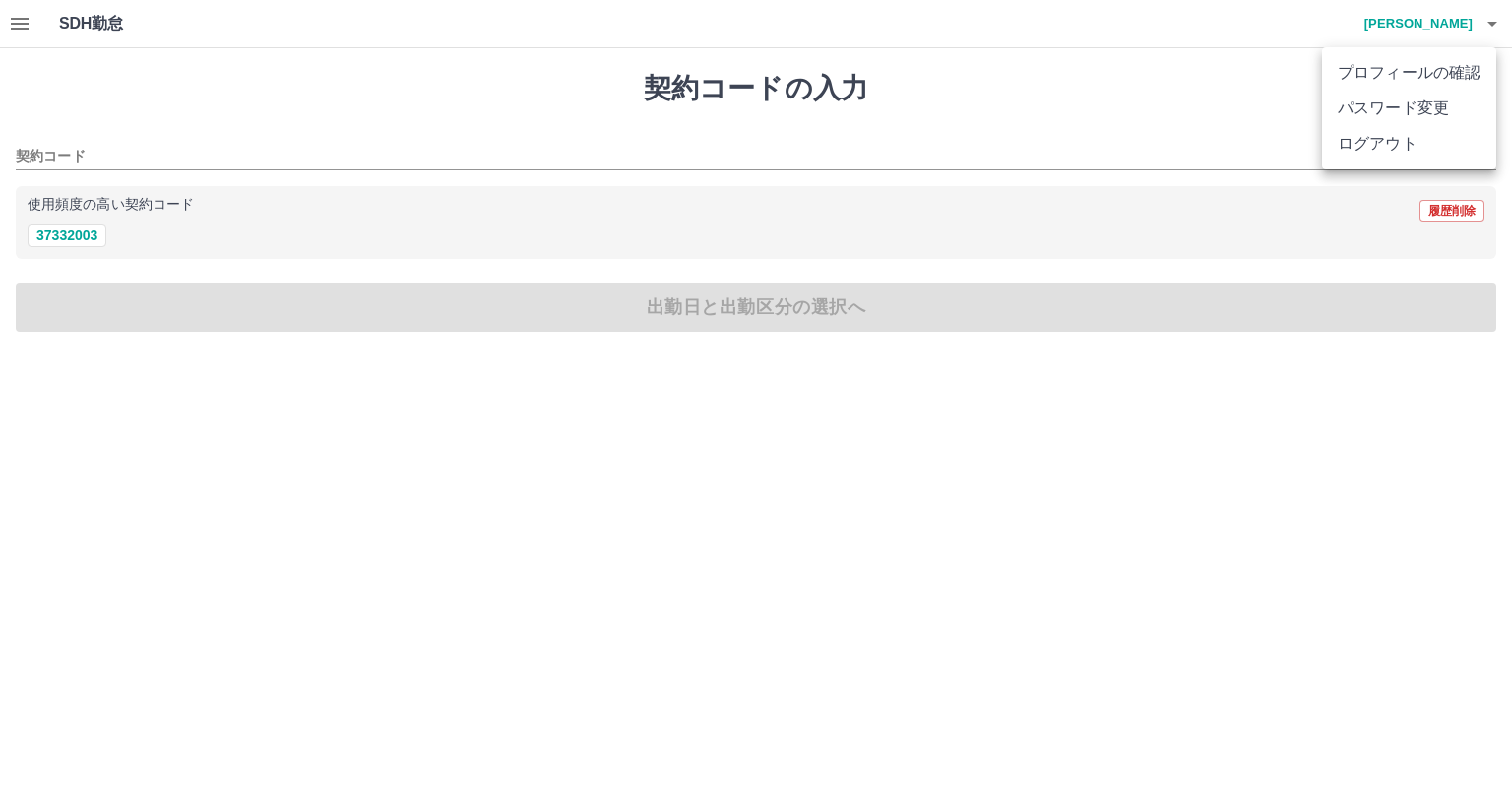 click on "ログアウト" at bounding box center [1409, 144] 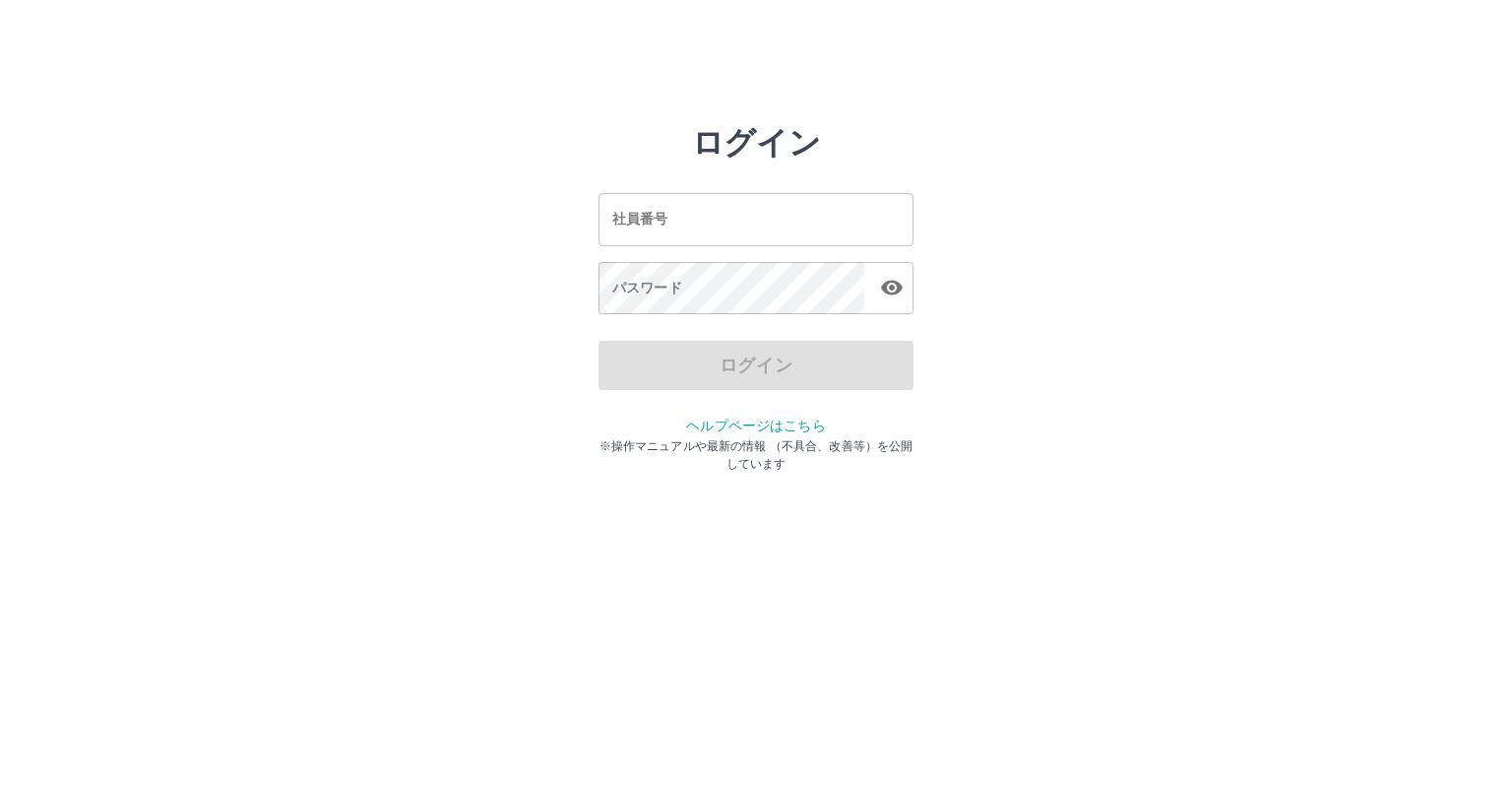 scroll, scrollTop: 0, scrollLeft: 0, axis: both 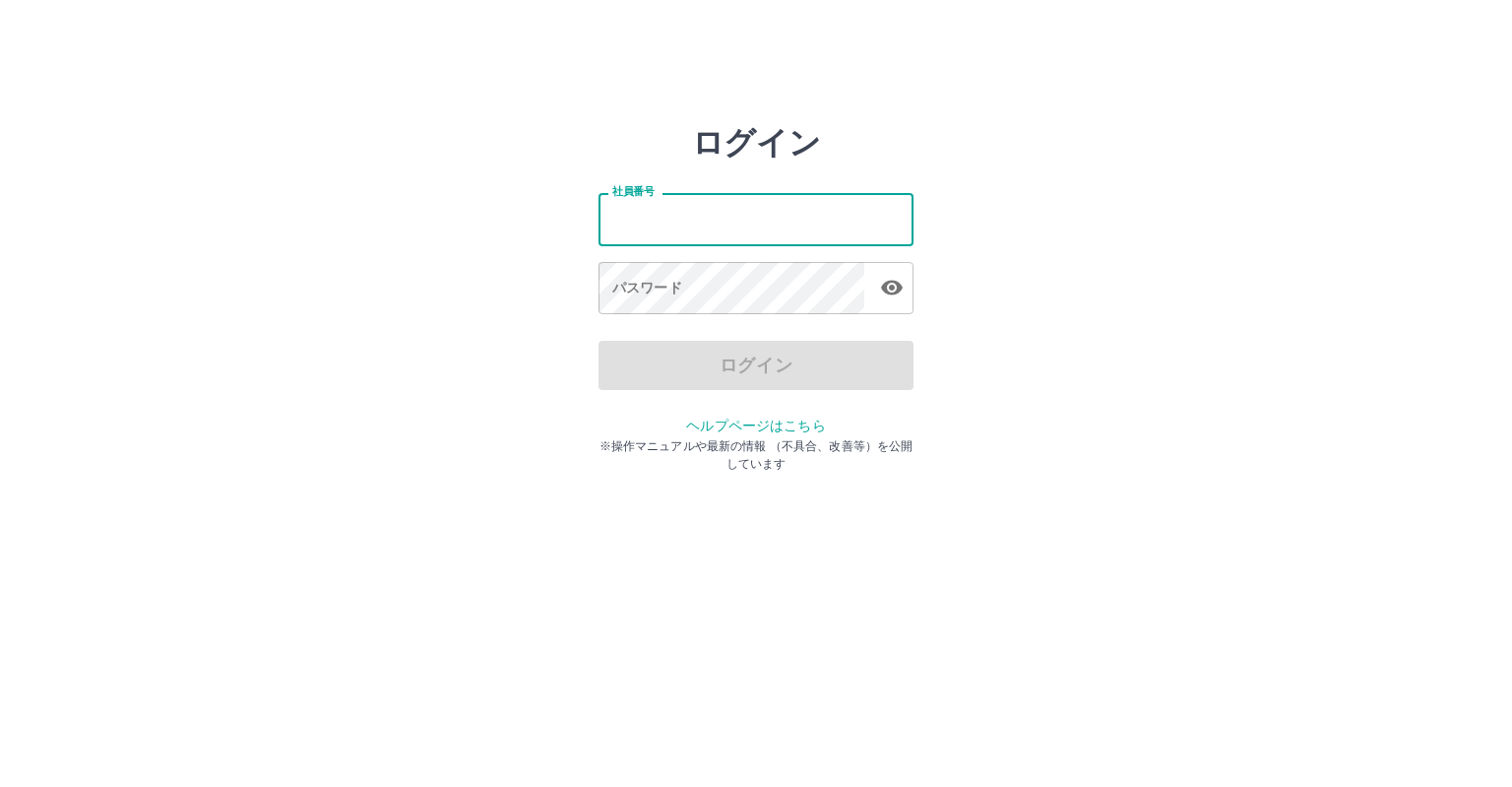 click on "社員番号" at bounding box center (756, 219) 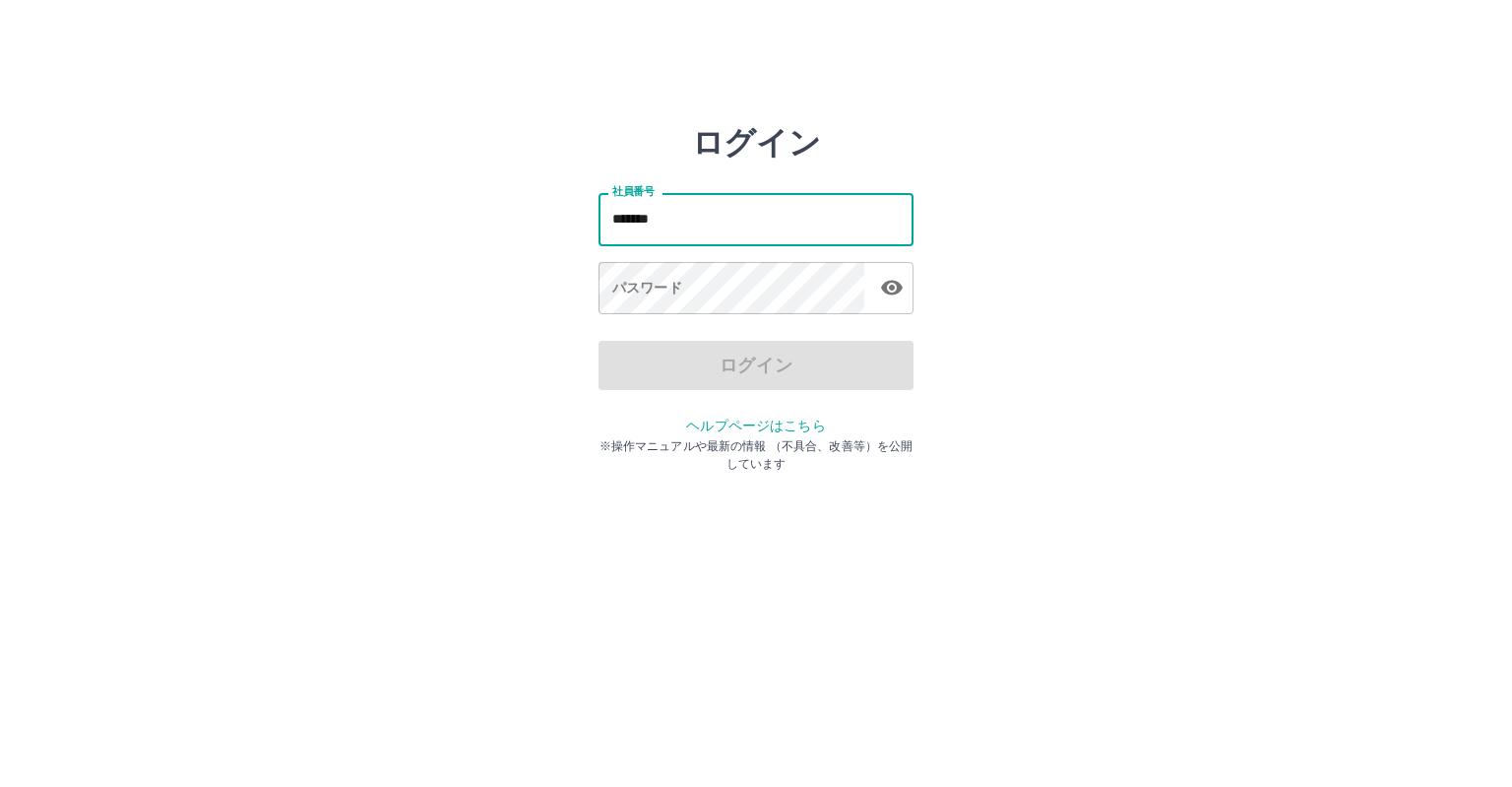 type on "*******" 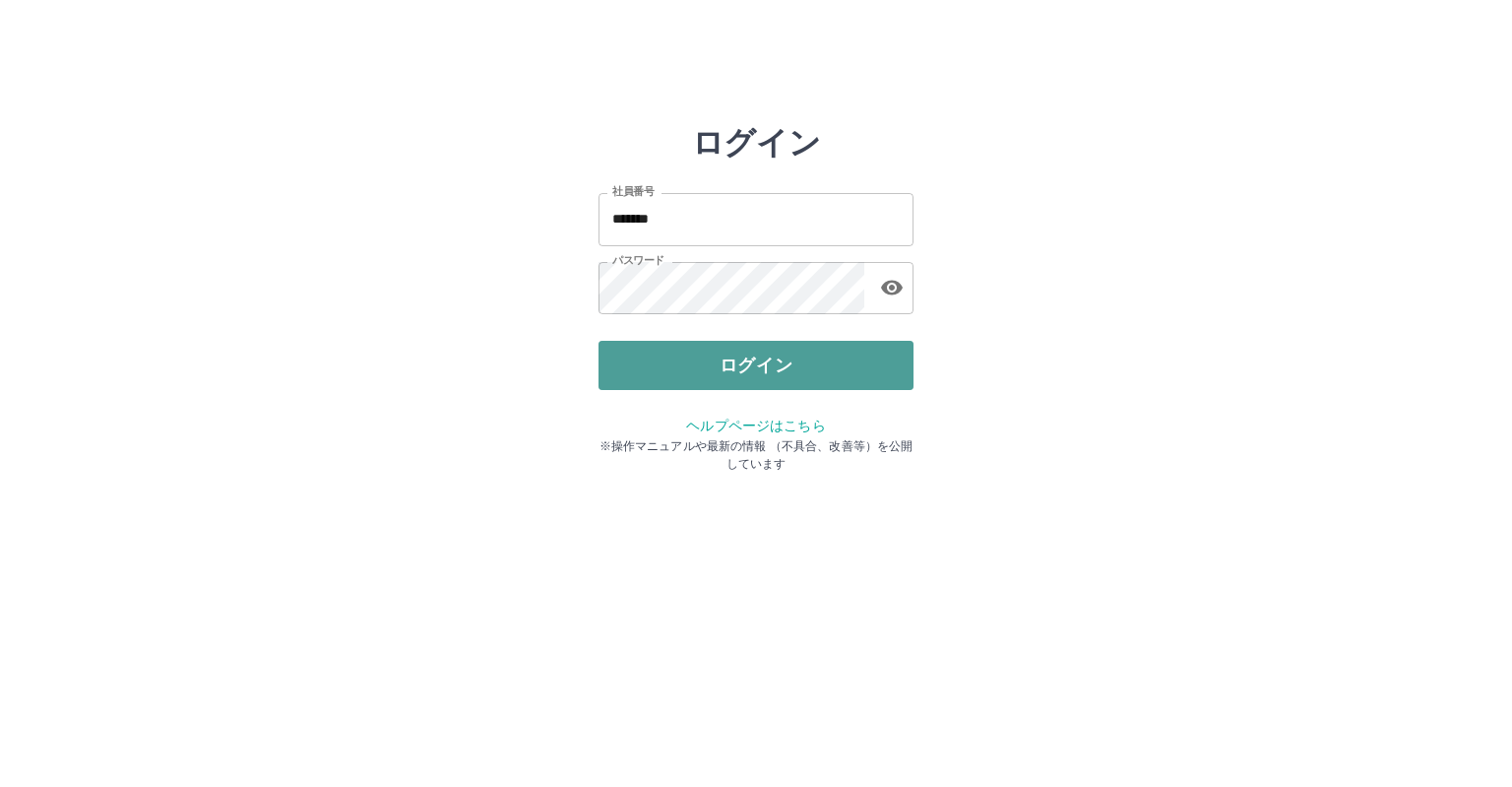 click on "ログイン" at bounding box center [756, 365] 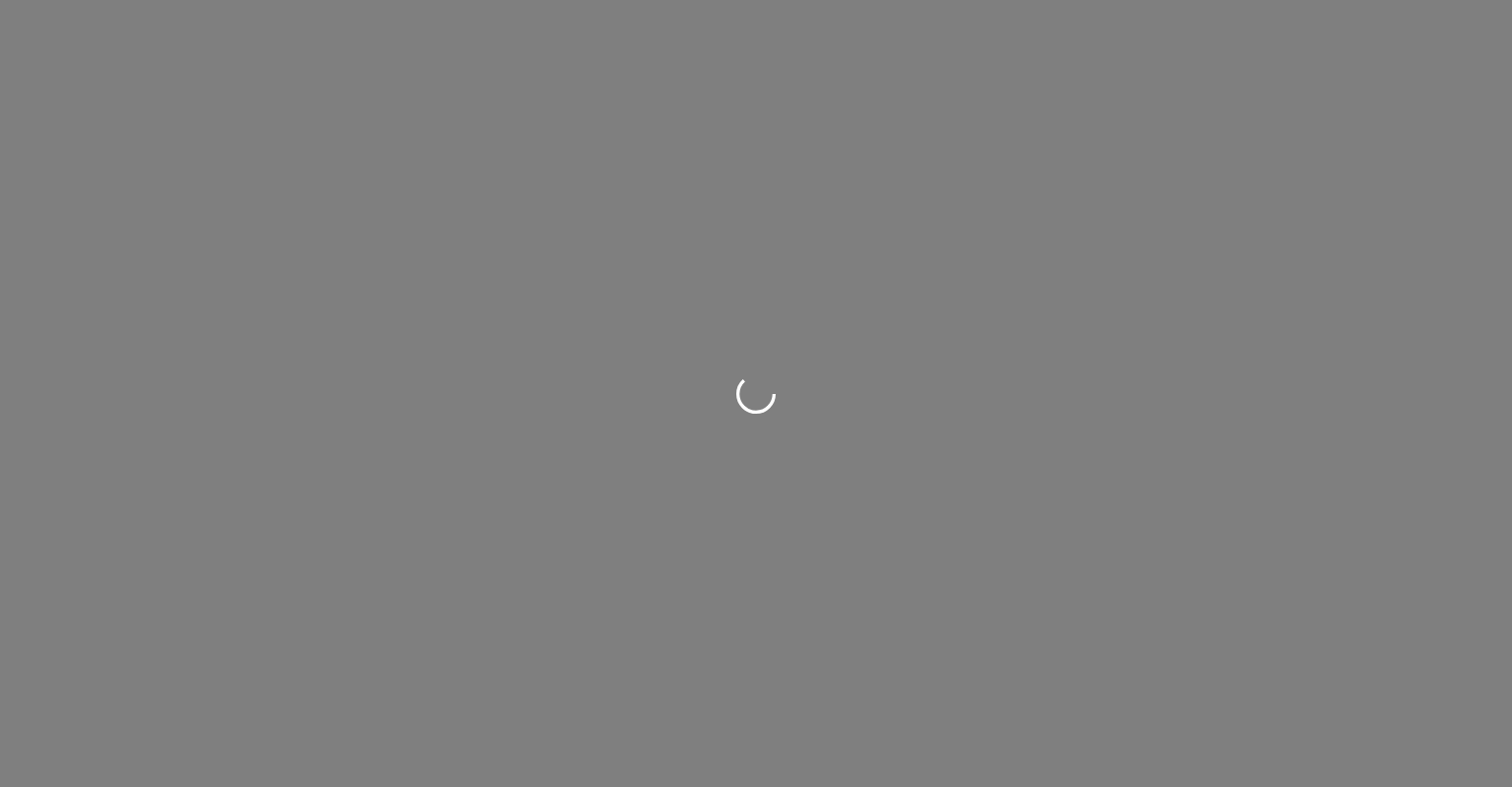 scroll, scrollTop: 0, scrollLeft: 0, axis: both 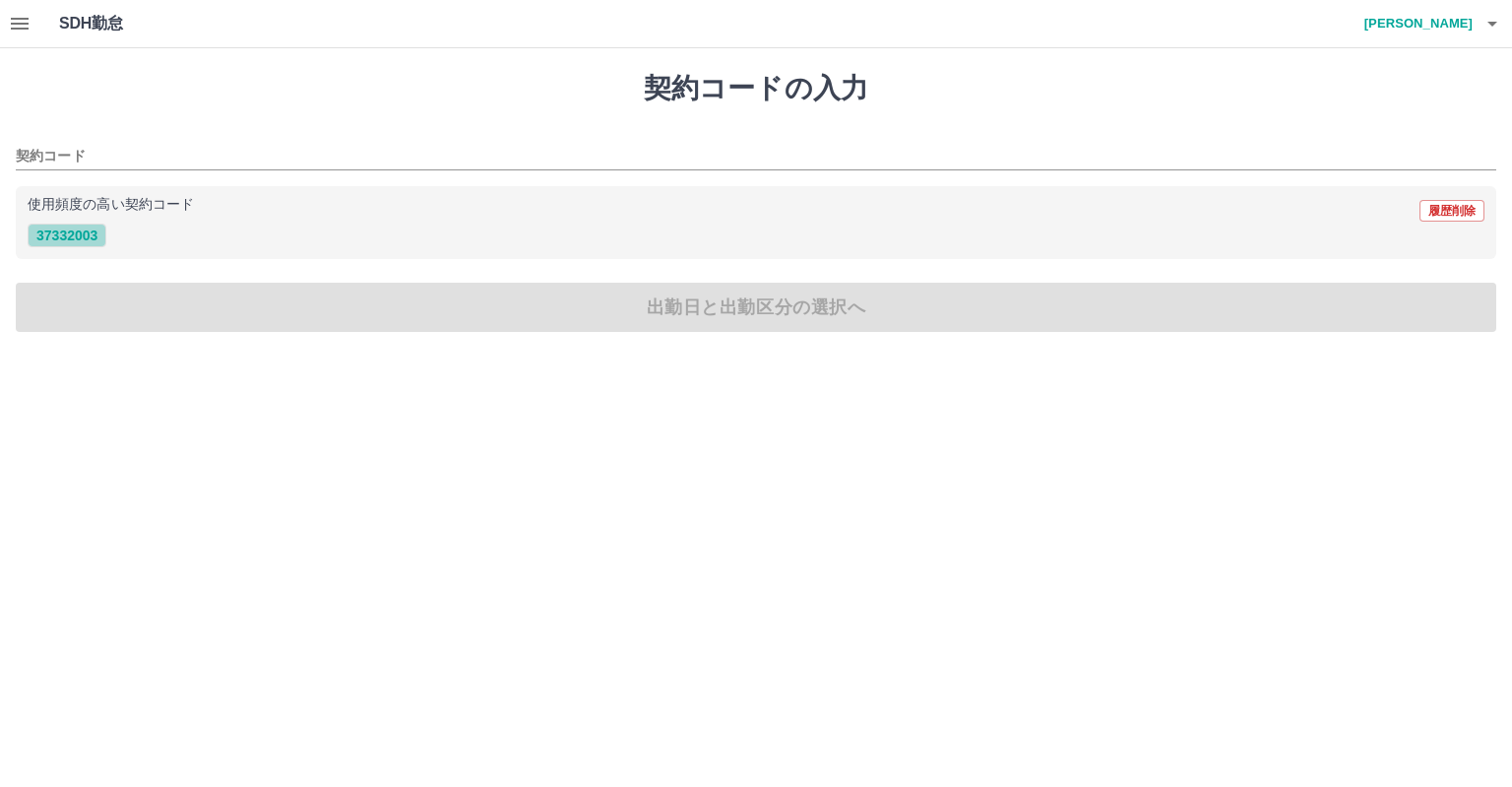 click on "37332003" at bounding box center (67, 235) 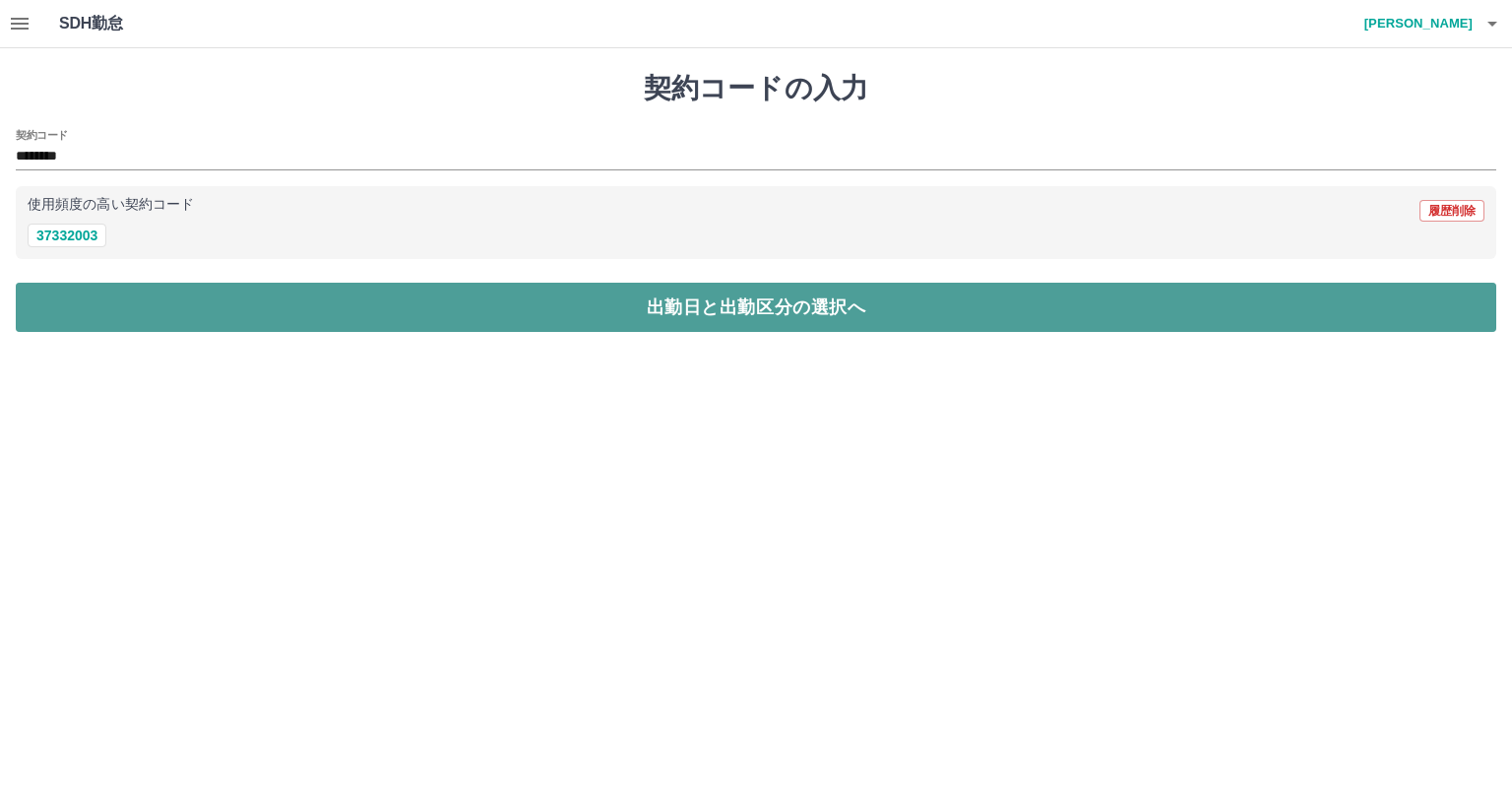 click on "出勤日と出勤区分の選択へ" at bounding box center [756, 307] 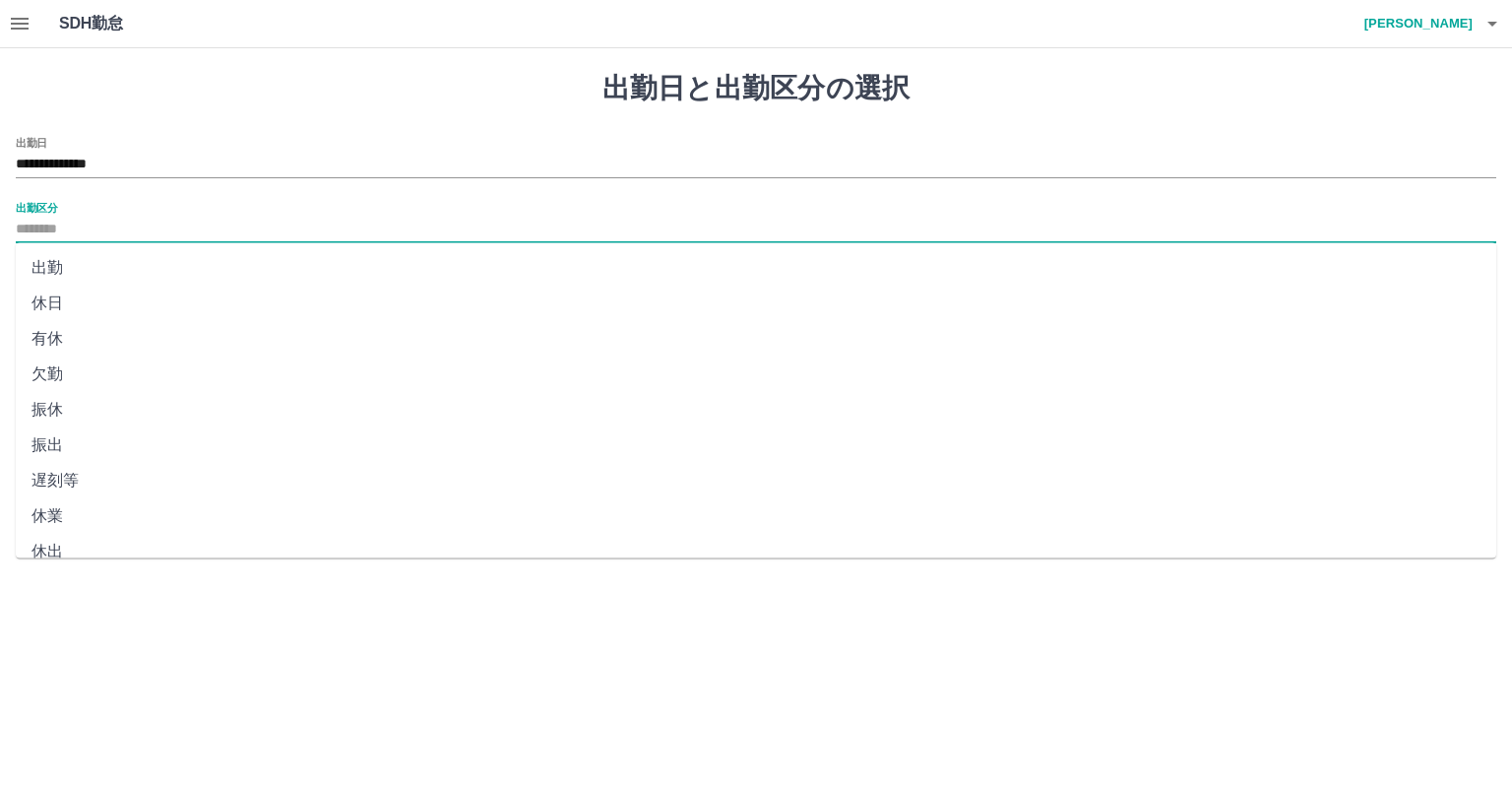 click on "出勤区分" at bounding box center [756, 230] 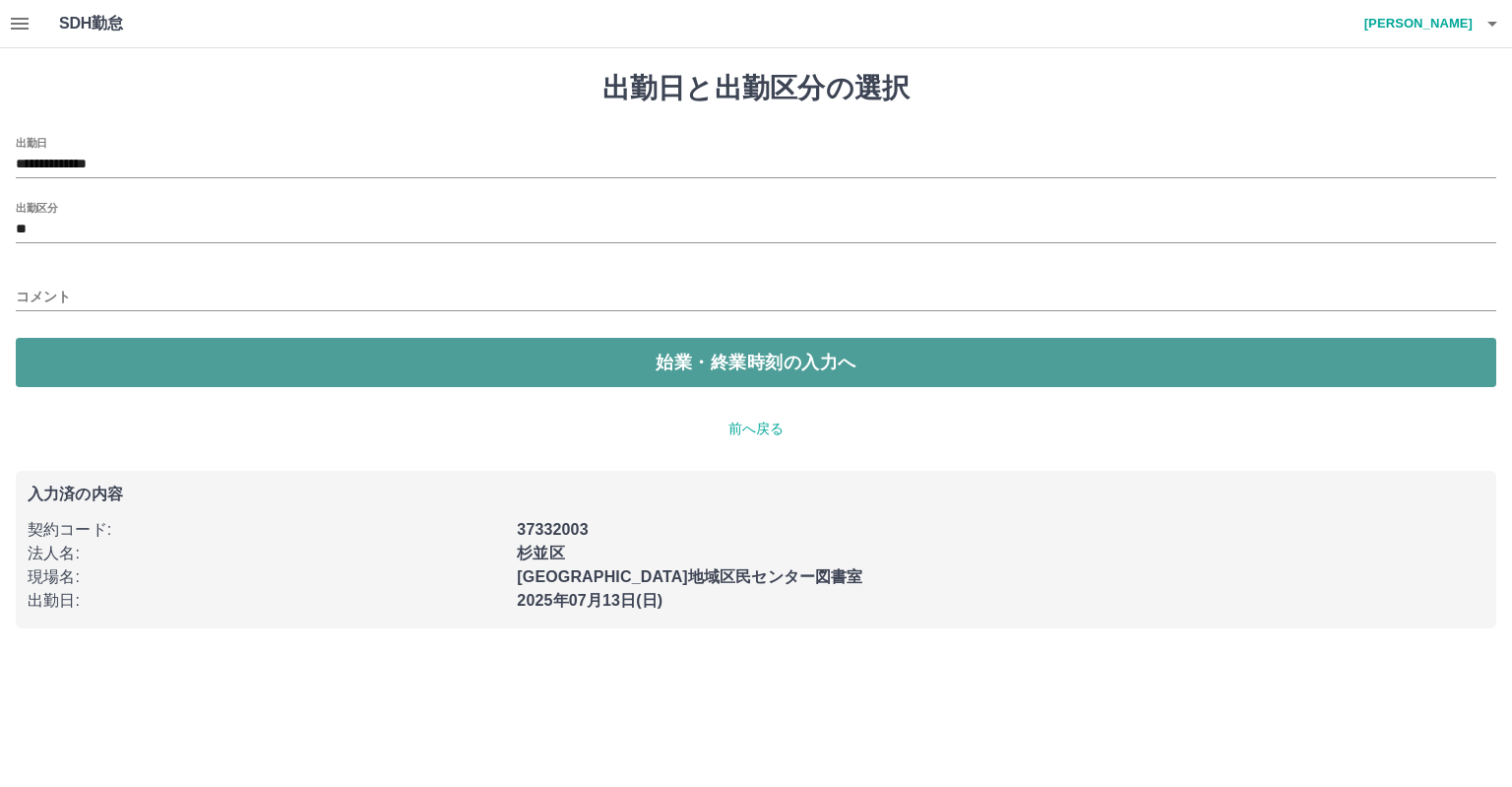 click on "始業・終業時刻の入力へ" at bounding box center (756, 362) 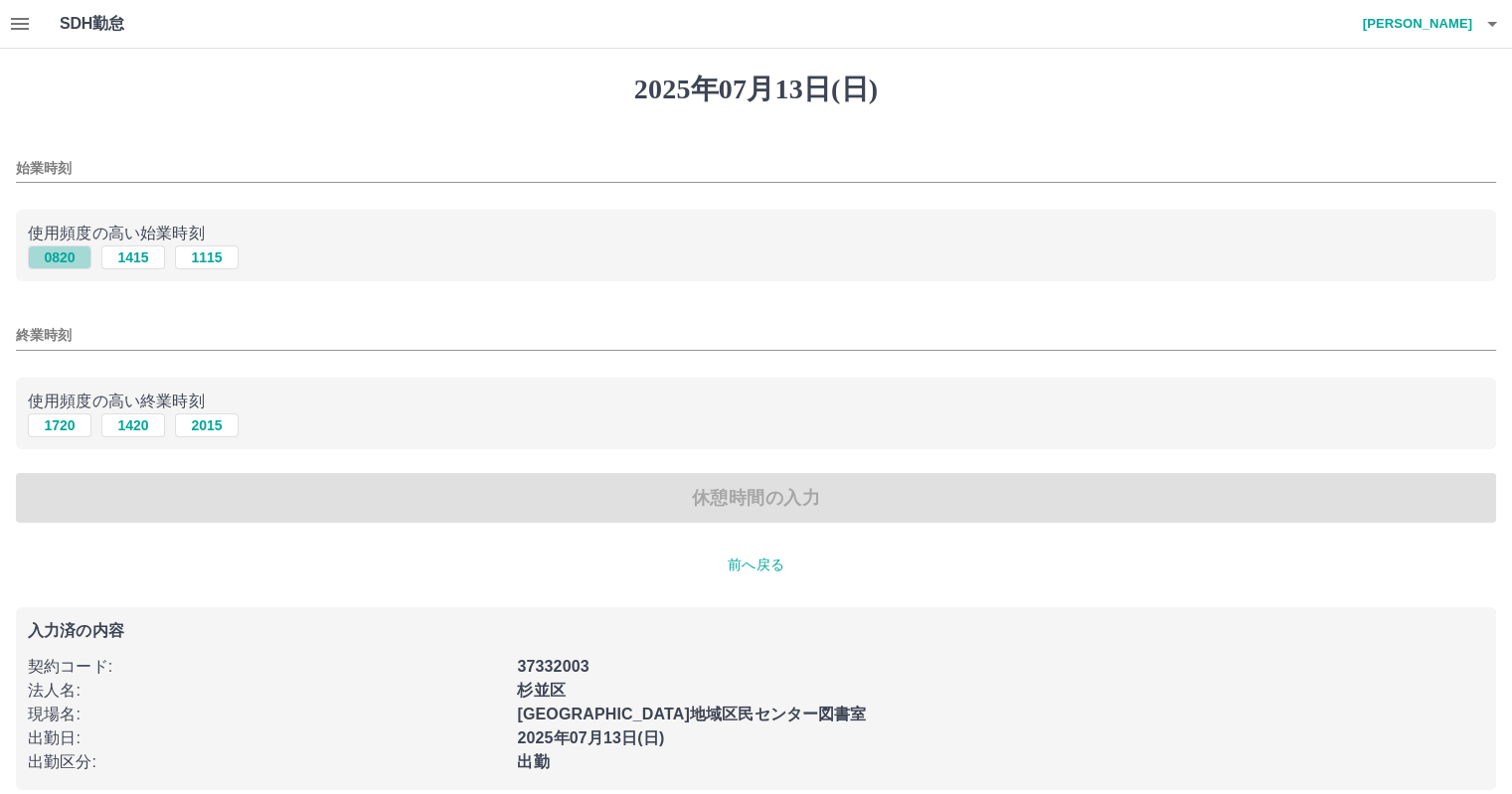 click on "0820" at bounding box center (60, 257) 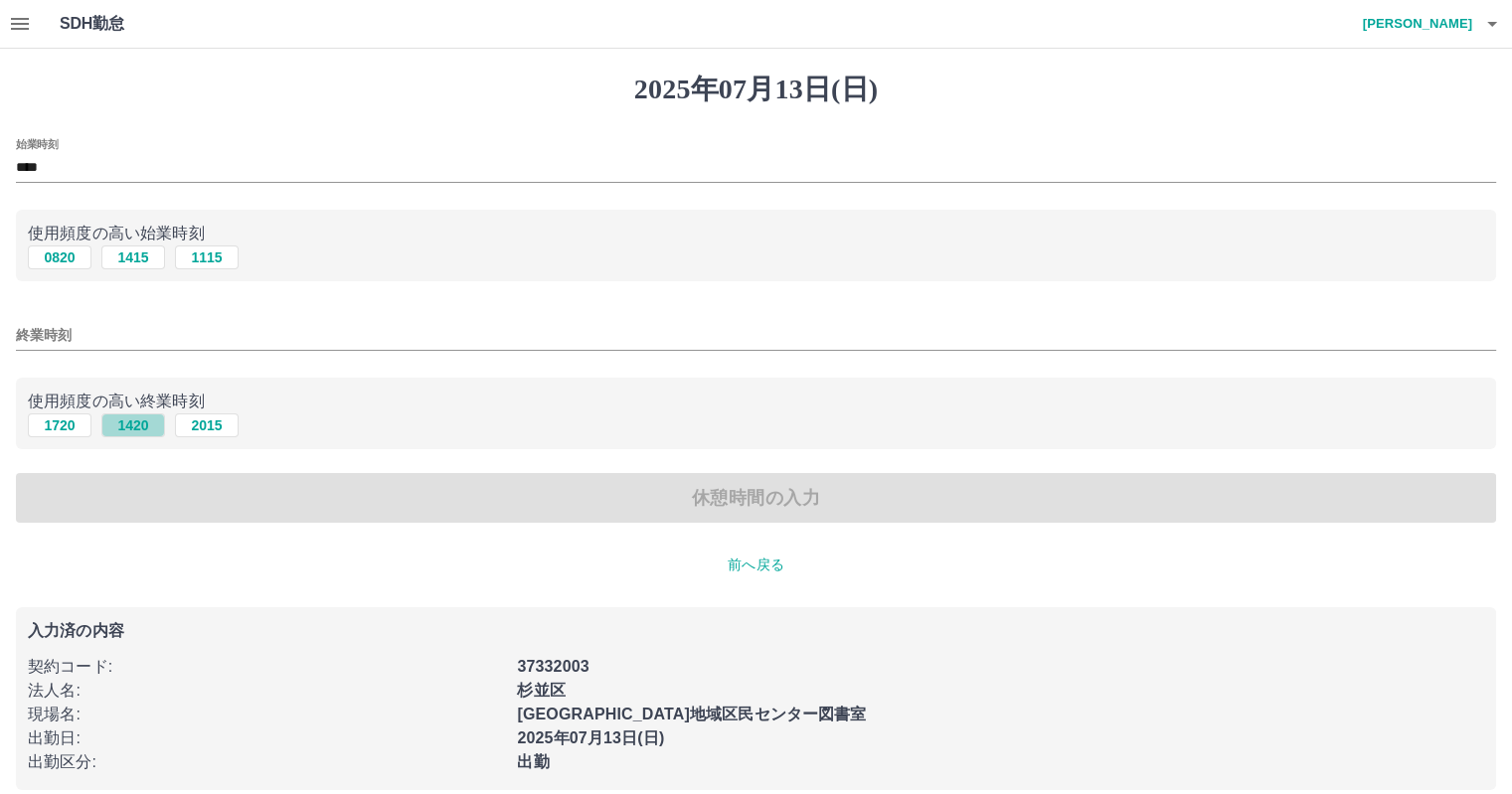 click on "1420" at bounding box center [133, 425] 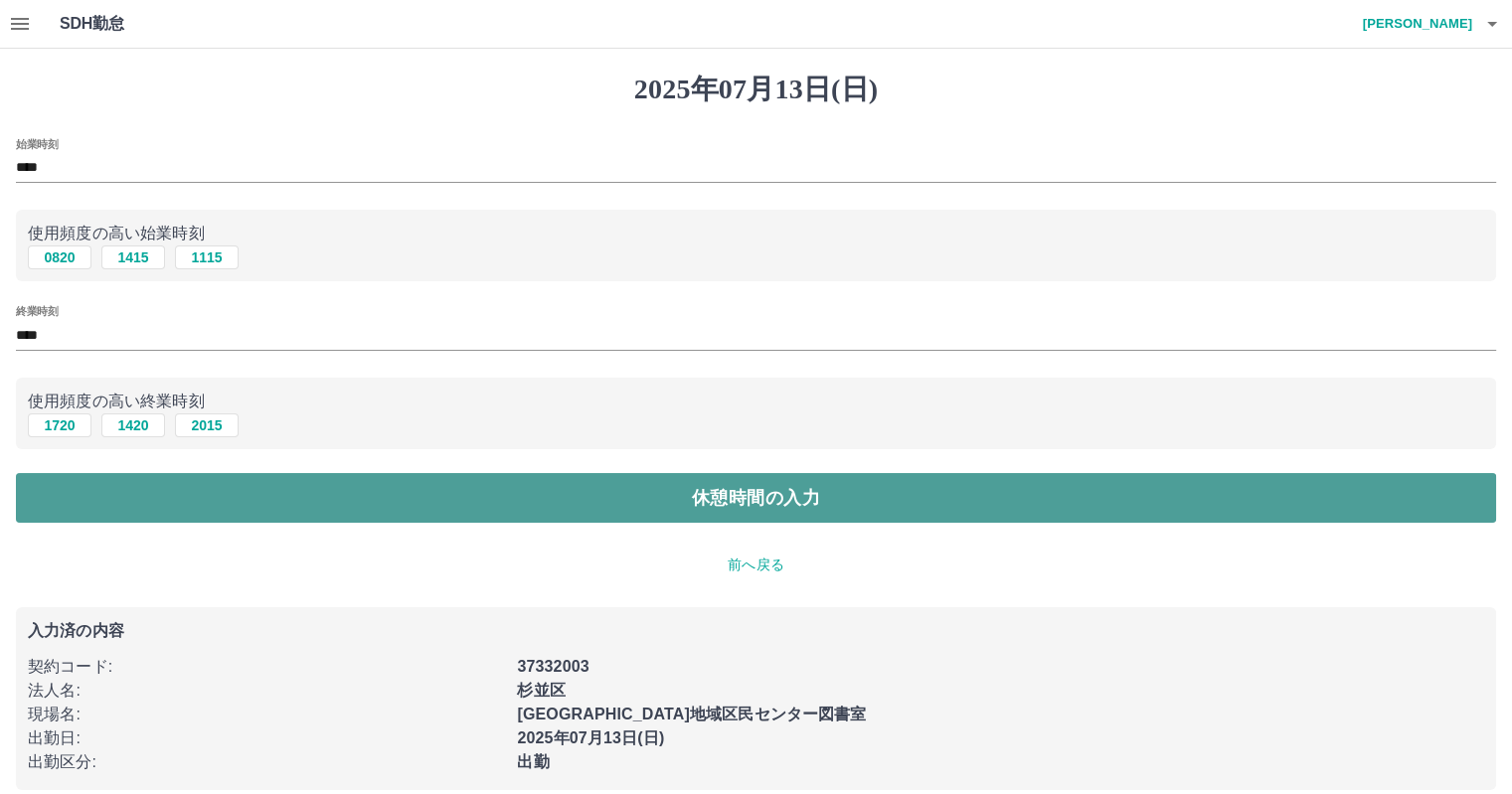 click on "休憩時間の入力" at bounding box center [756, 498] 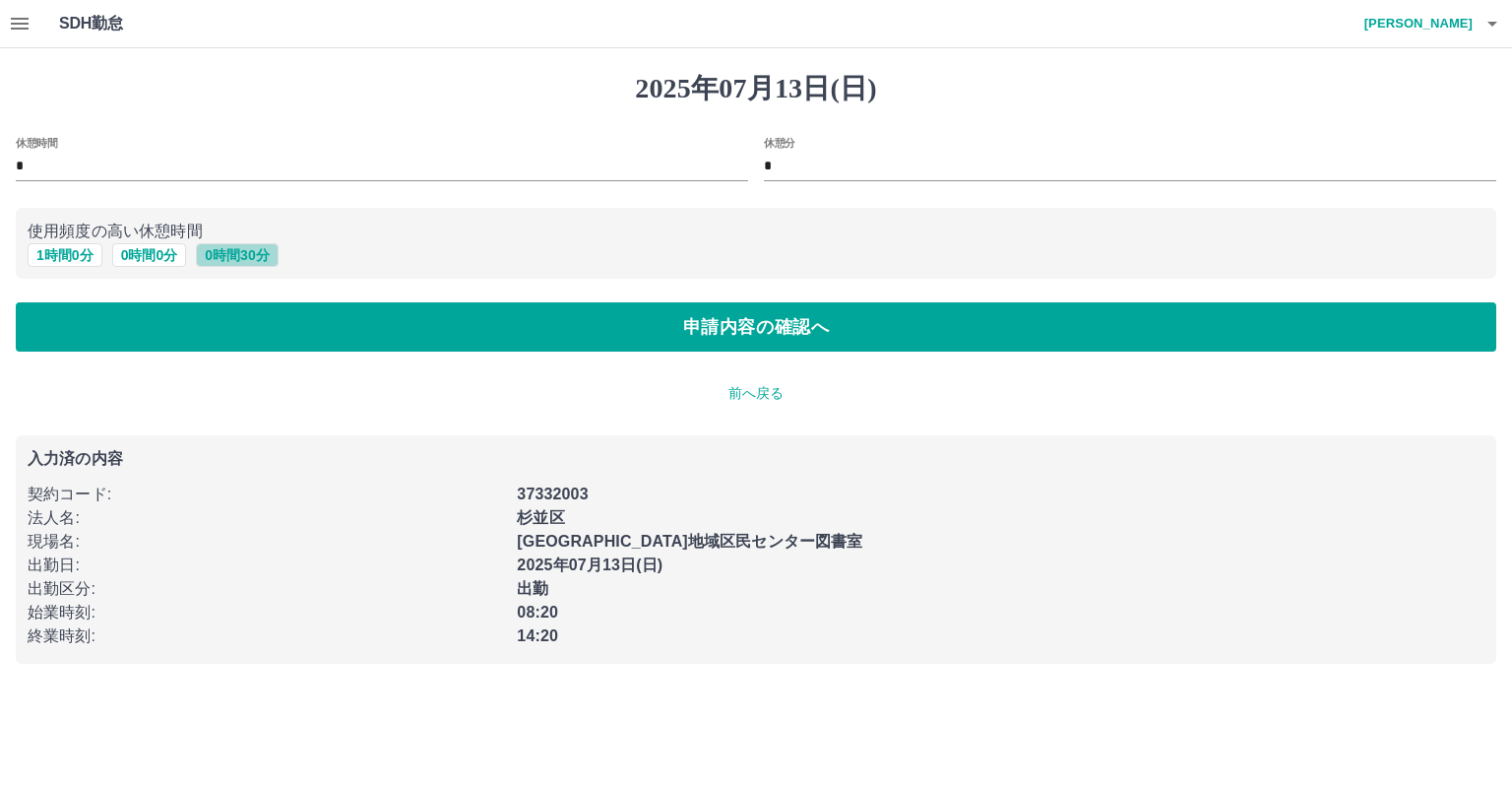 click on "0 時間 30 分" at bounding box center (236, 255) 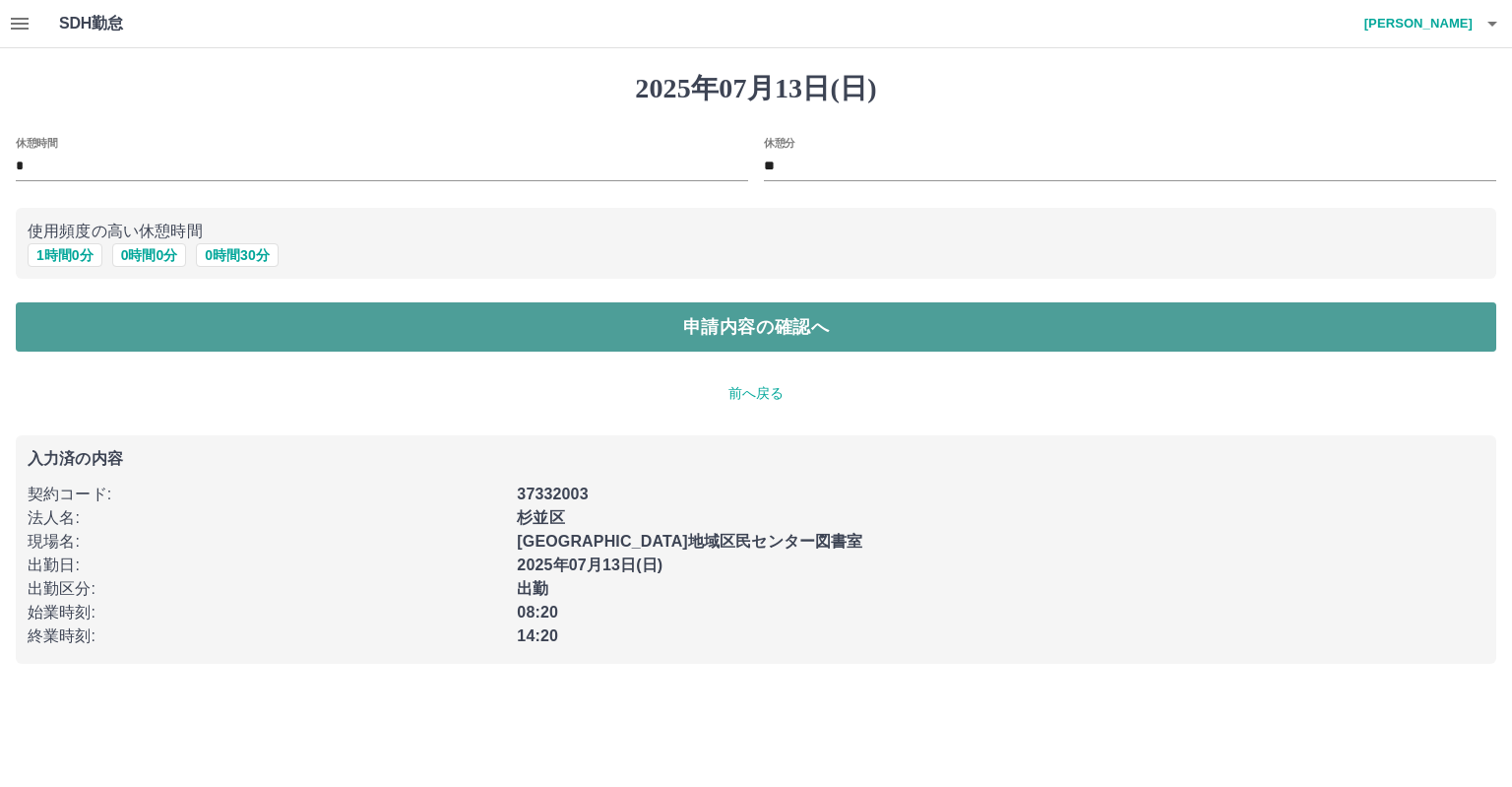 click on "申請内容の確認へ" at bounding box center [756, 327] 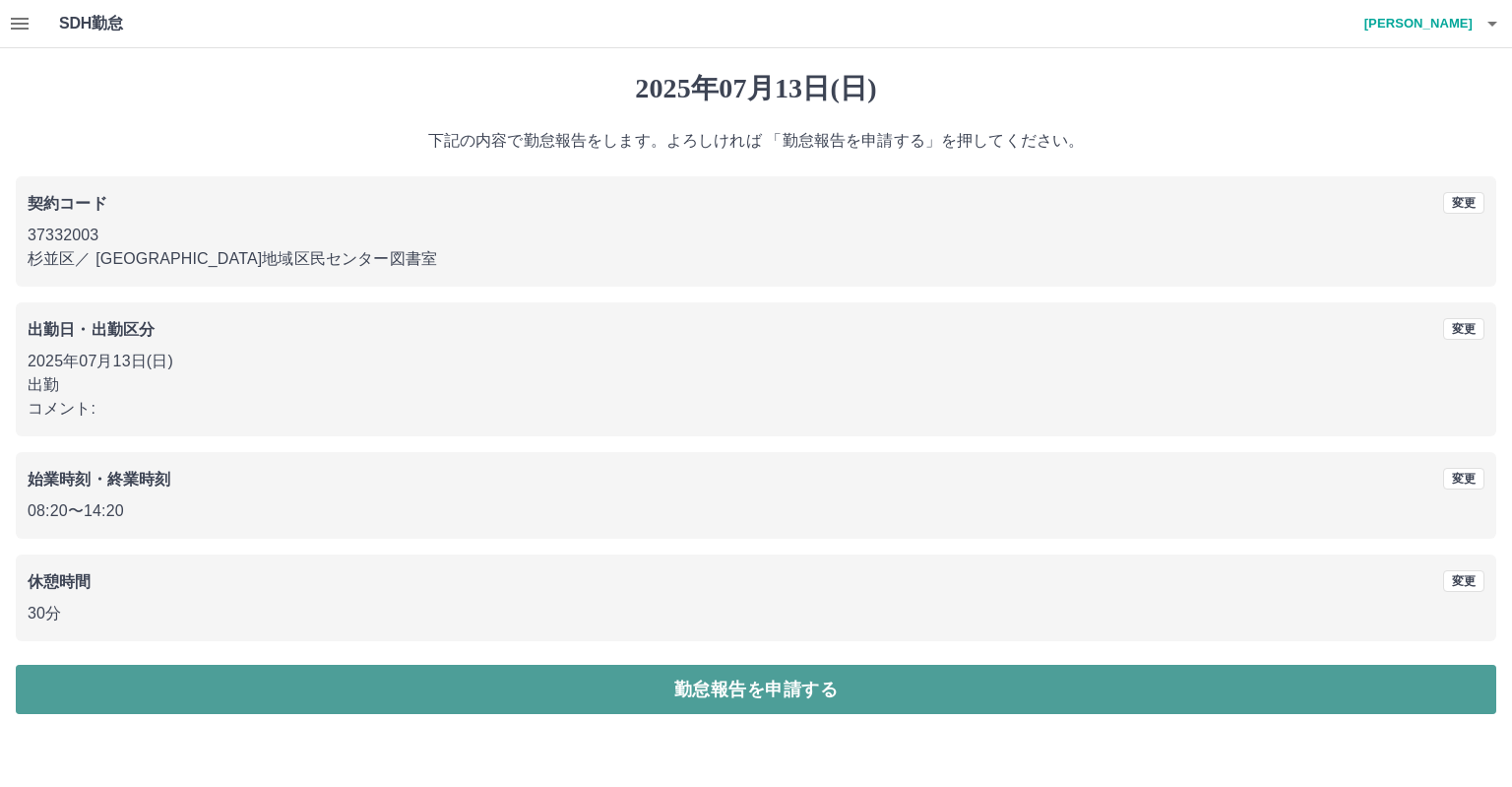click on "勤怠報告を申請する" at bounding box center [756, 689] 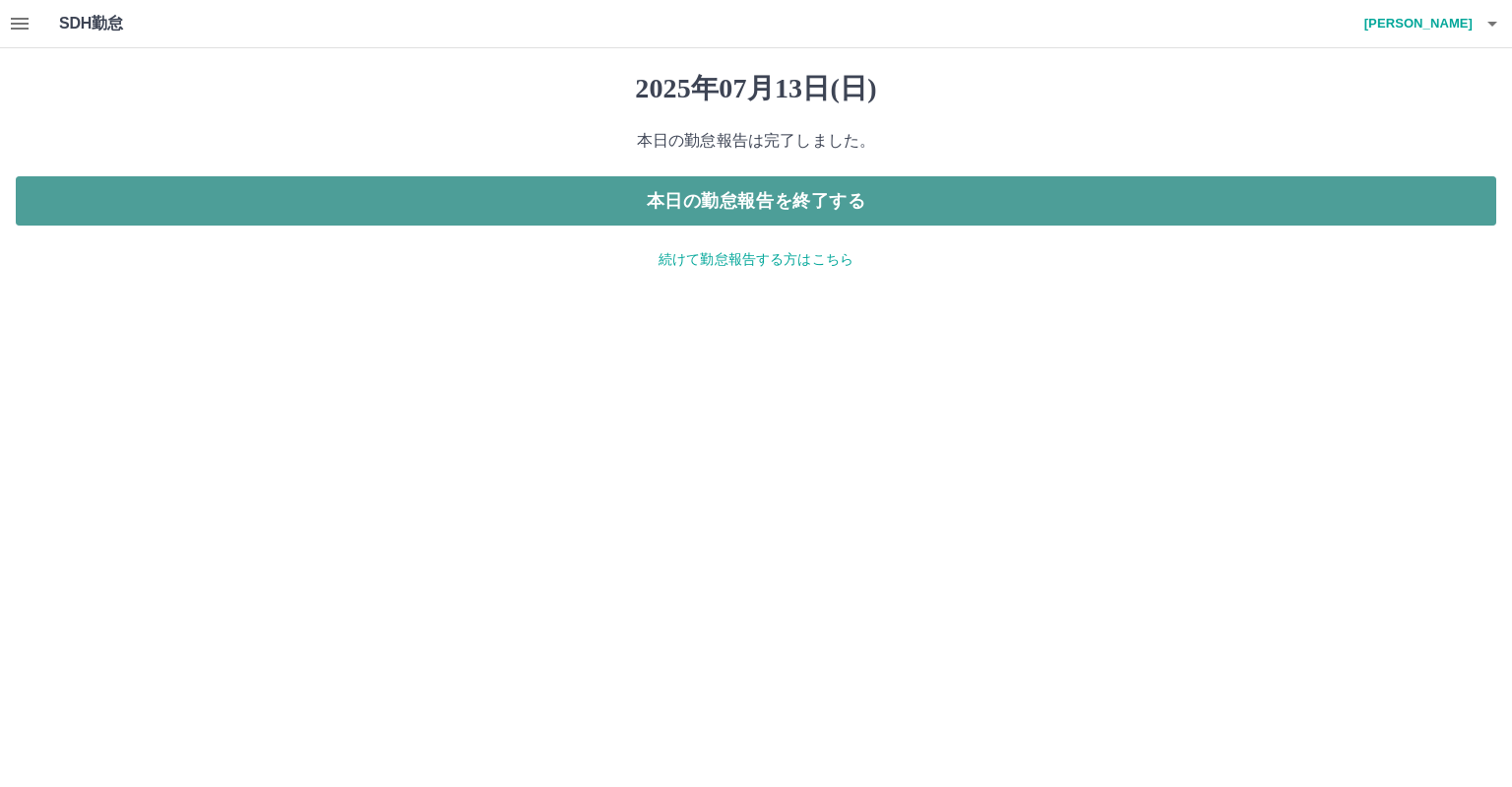 click on "本日の勤怠報告を終了する" at bounding box center (756, 201) 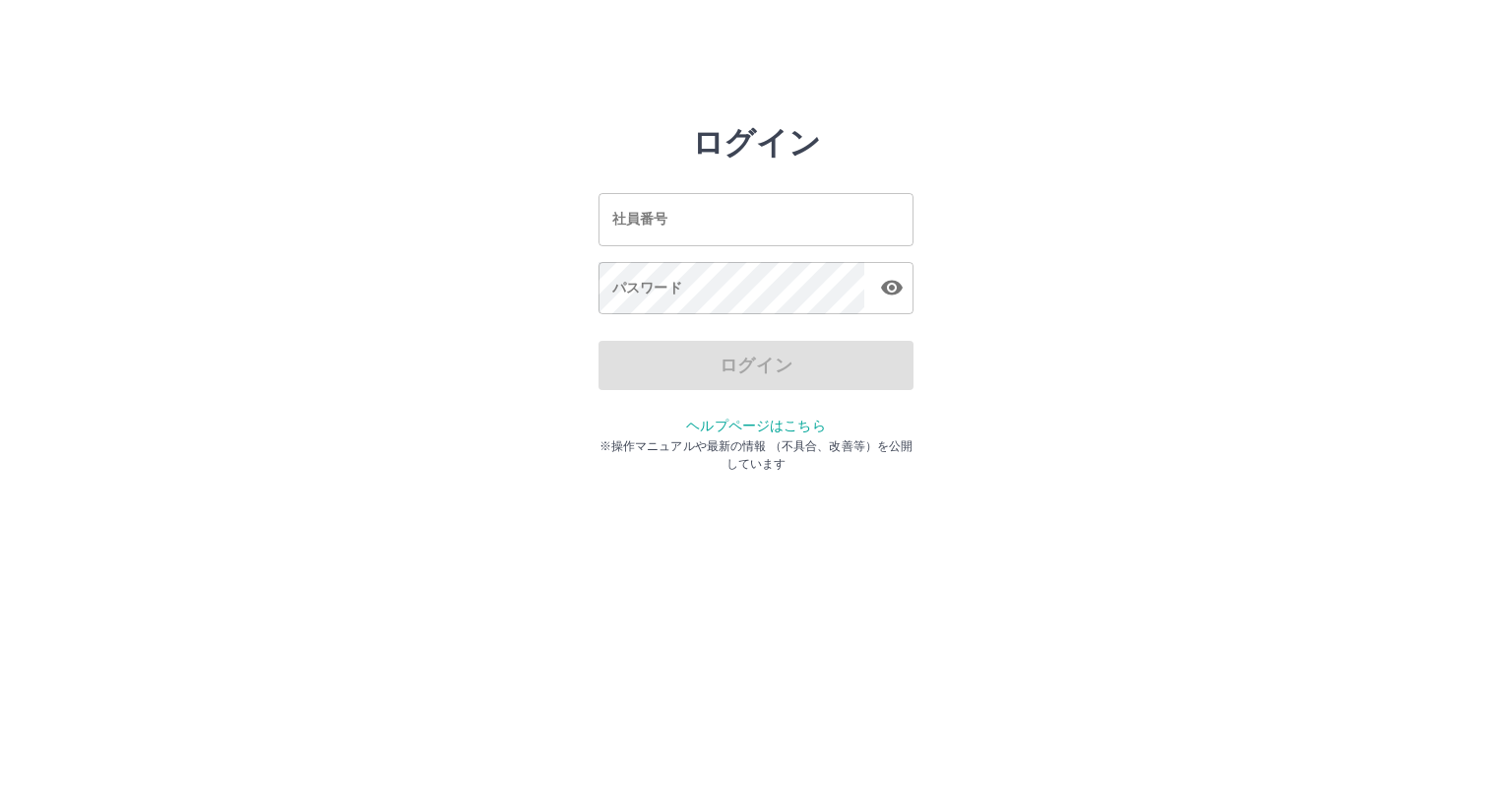 scroll, scrollTop: 0, scrollLeft: 0, axis: both 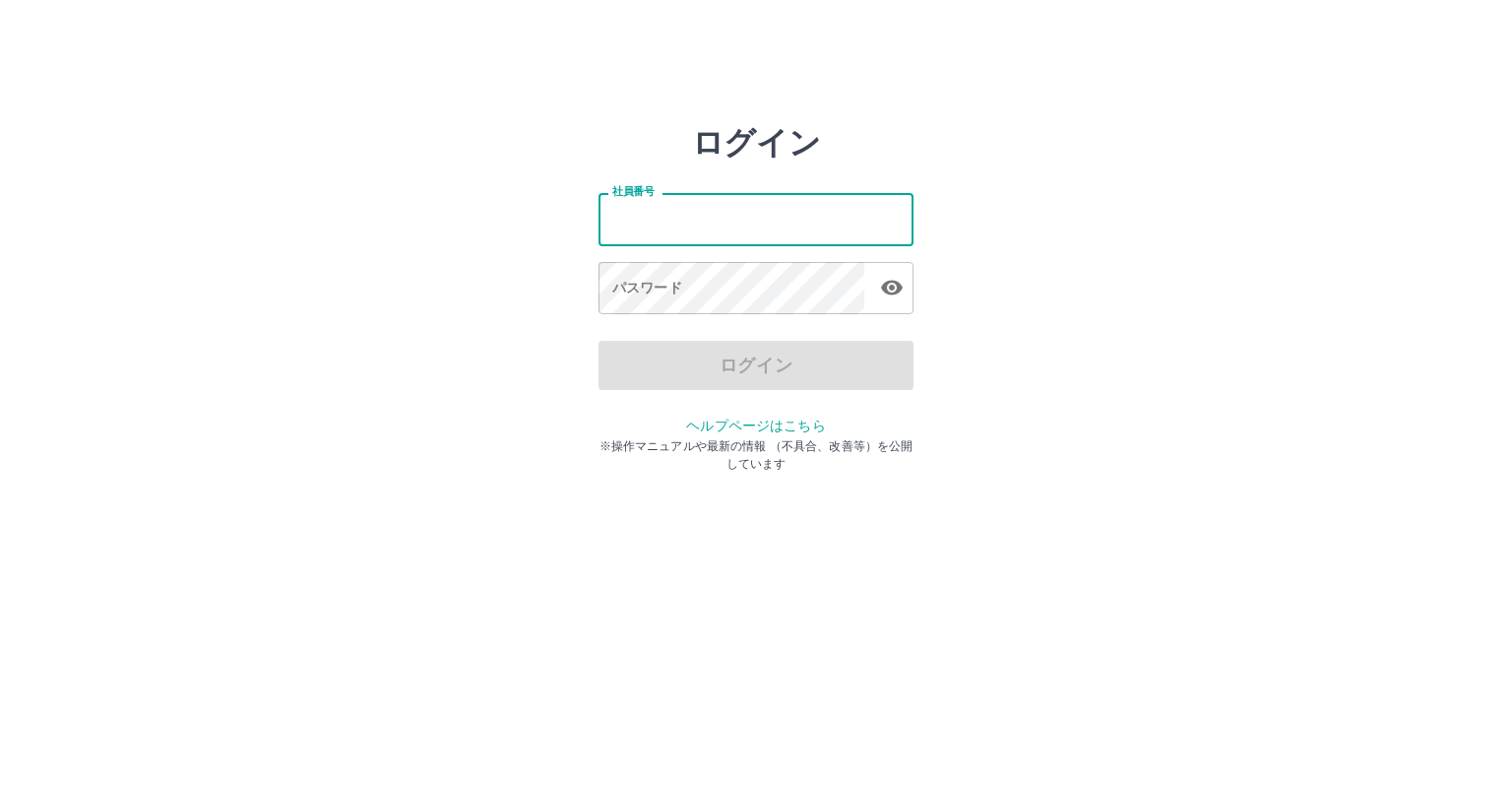 click on "社員番号" at bounding box center [756, 219] 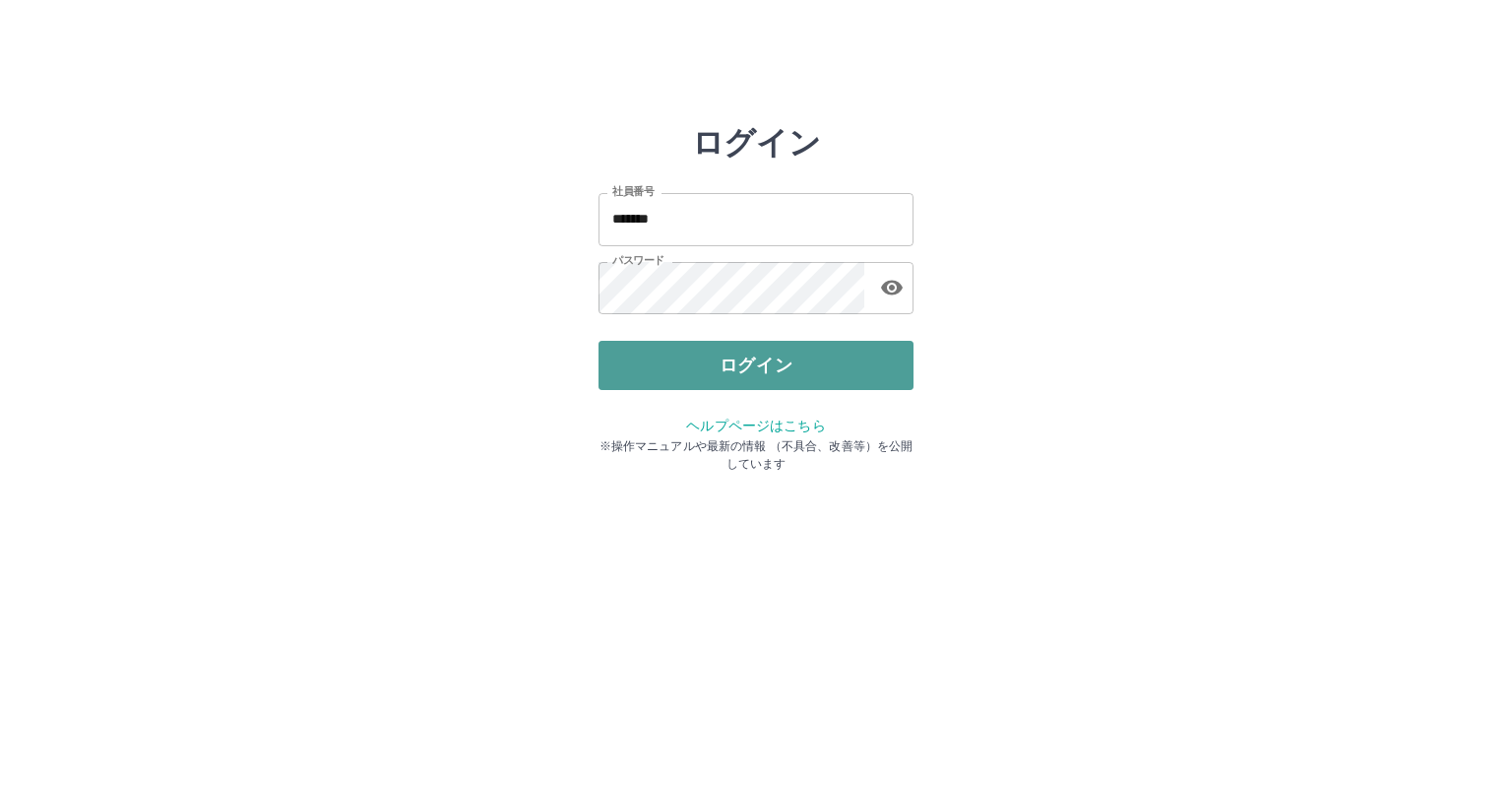 click on "ログイン" at bounding box center [756, 365] 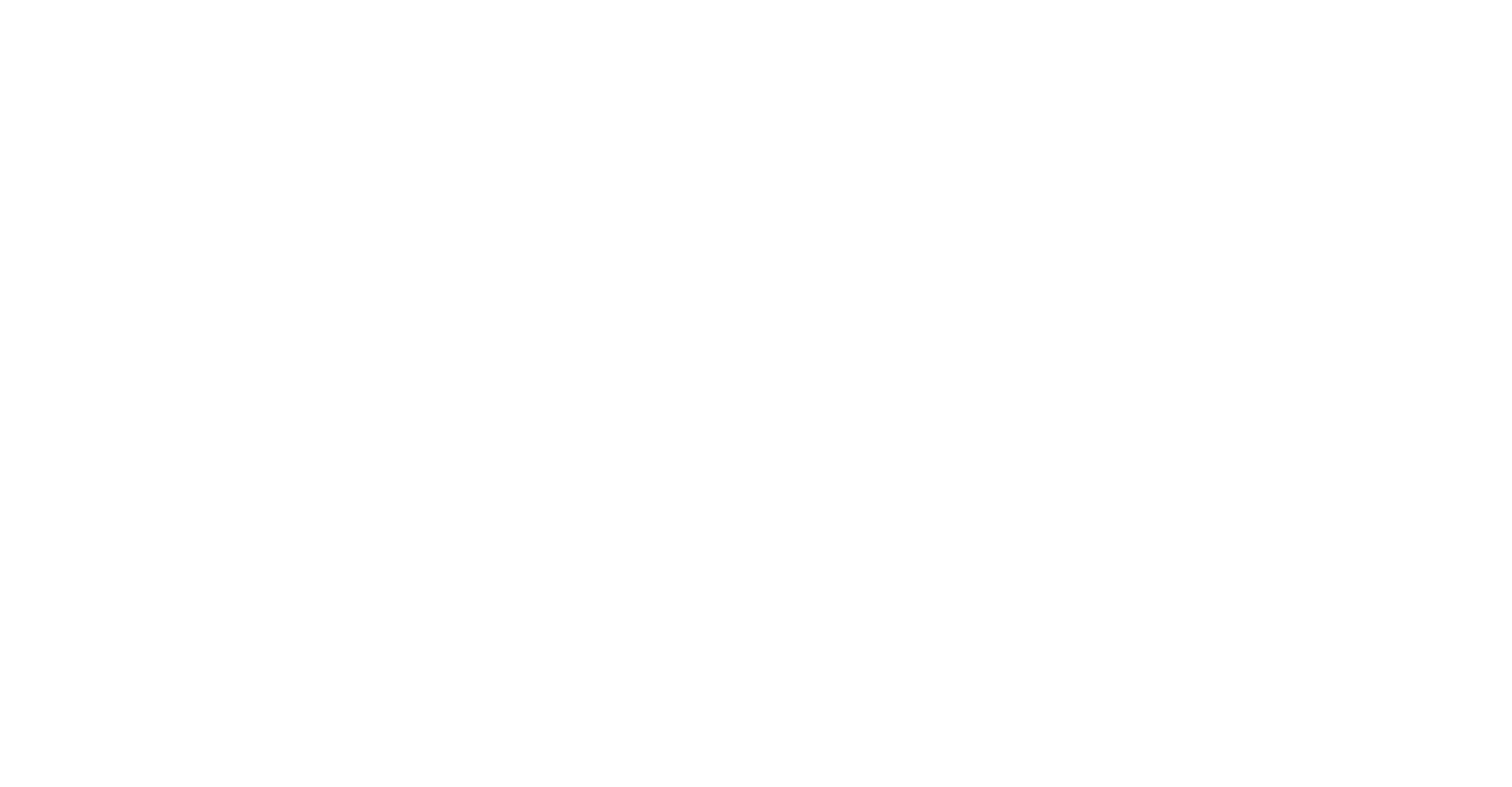scroll, scrollTop: 0, scrollLeft: 0, axis: both 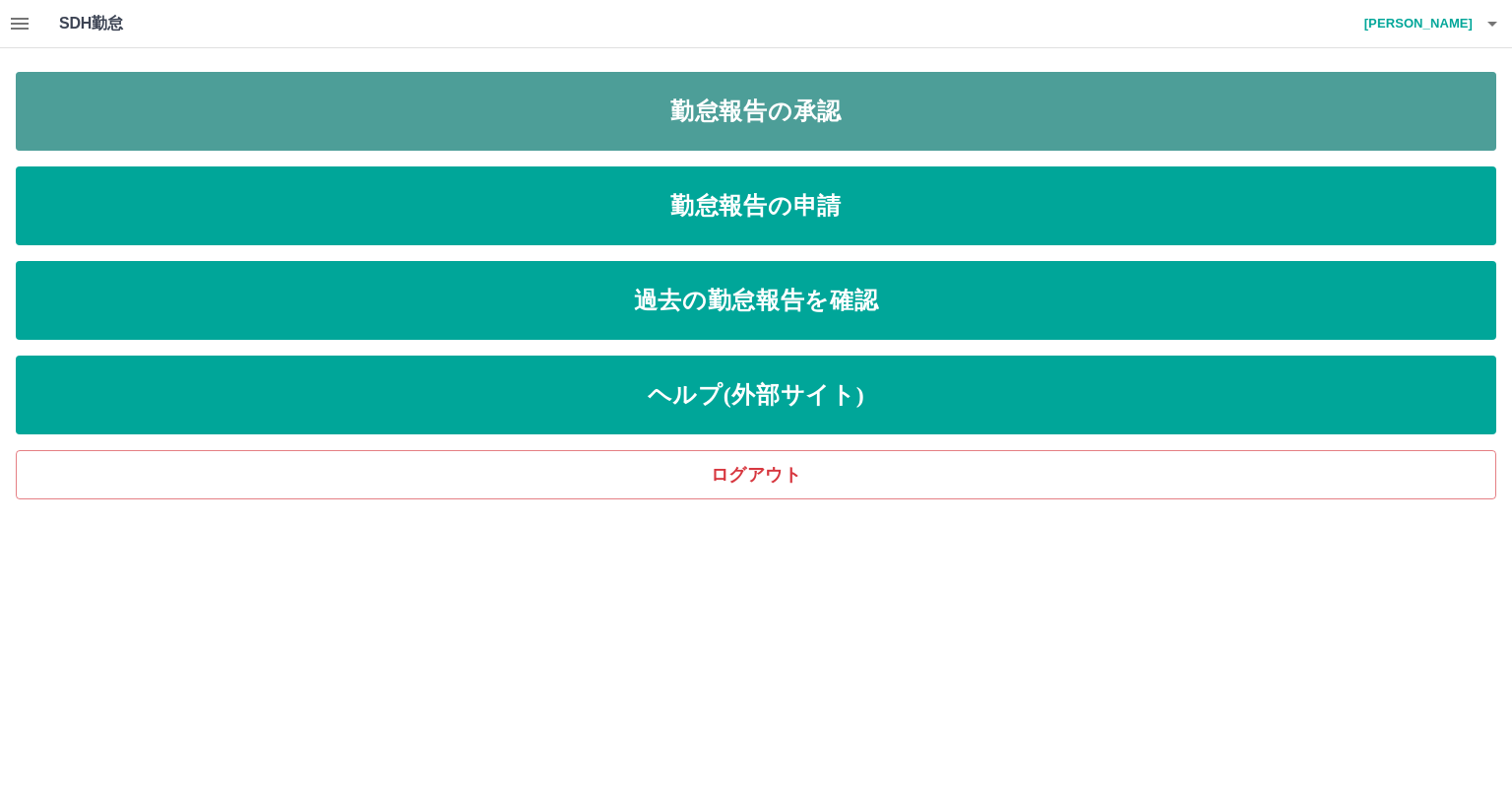 click on "勤怠報告の承認" at bounding box center (756, 111) 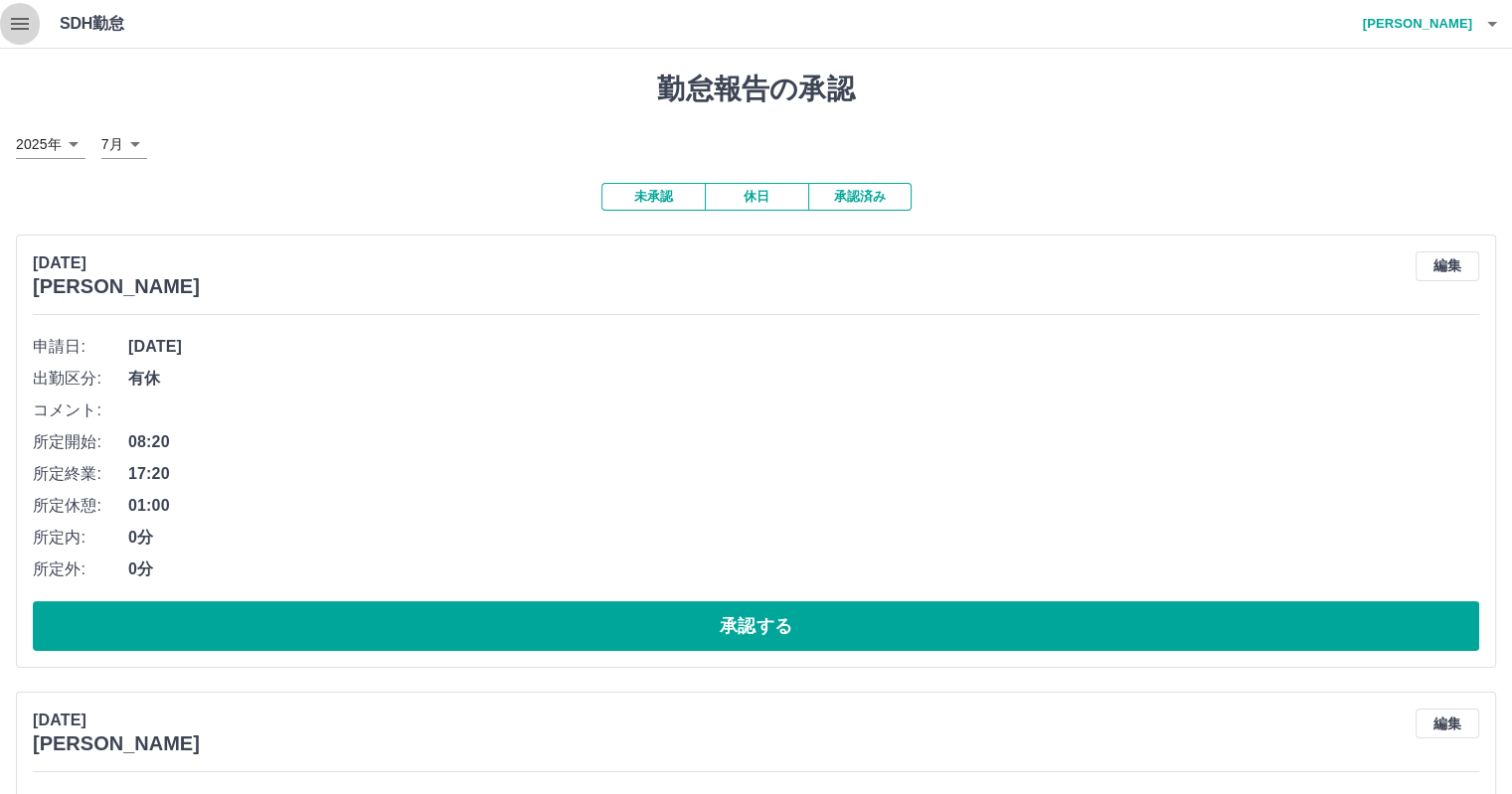 click at bounding box center [20, 24] 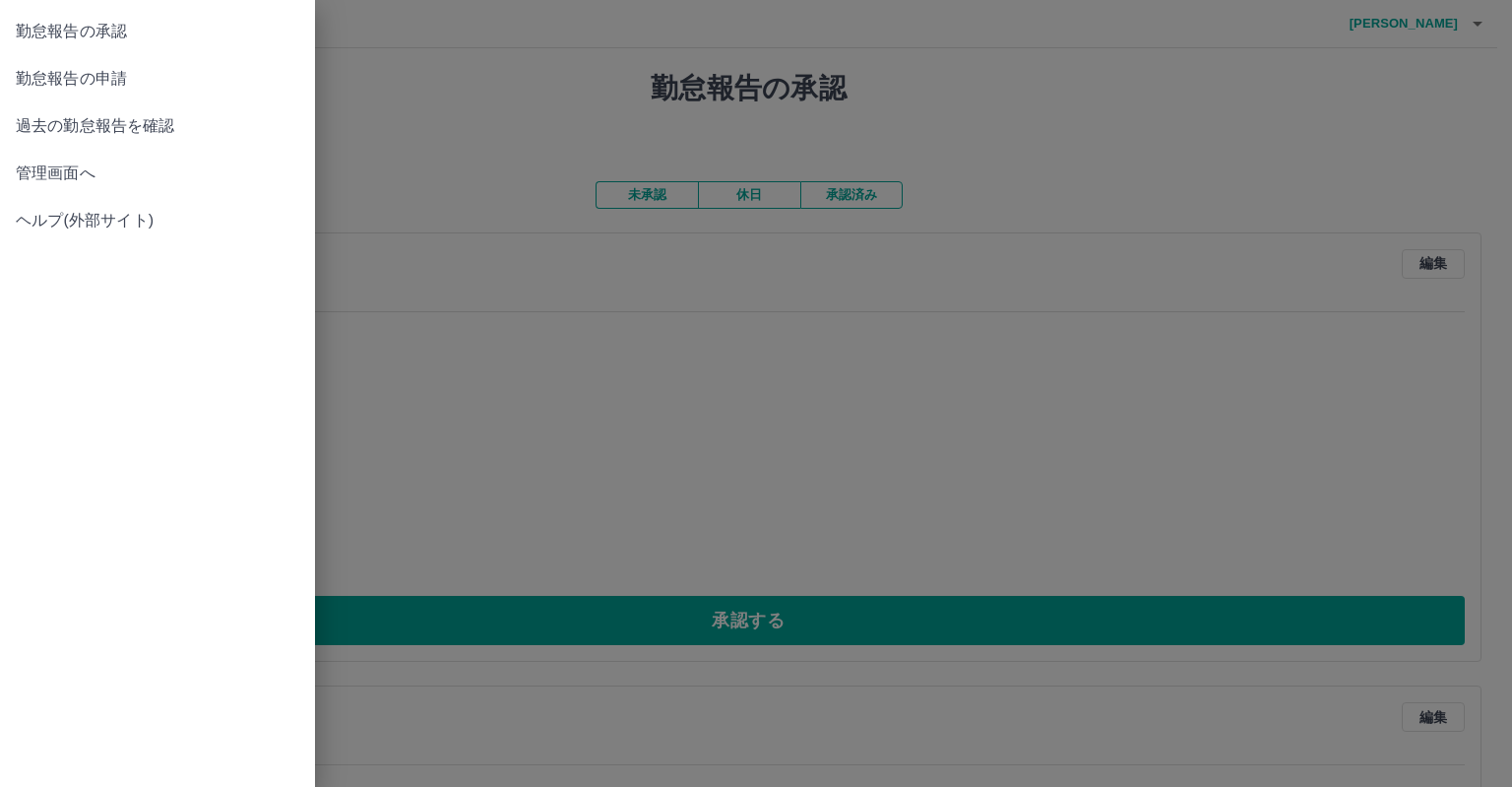 click on "管理画面へ" at bounding box center (158, 173) 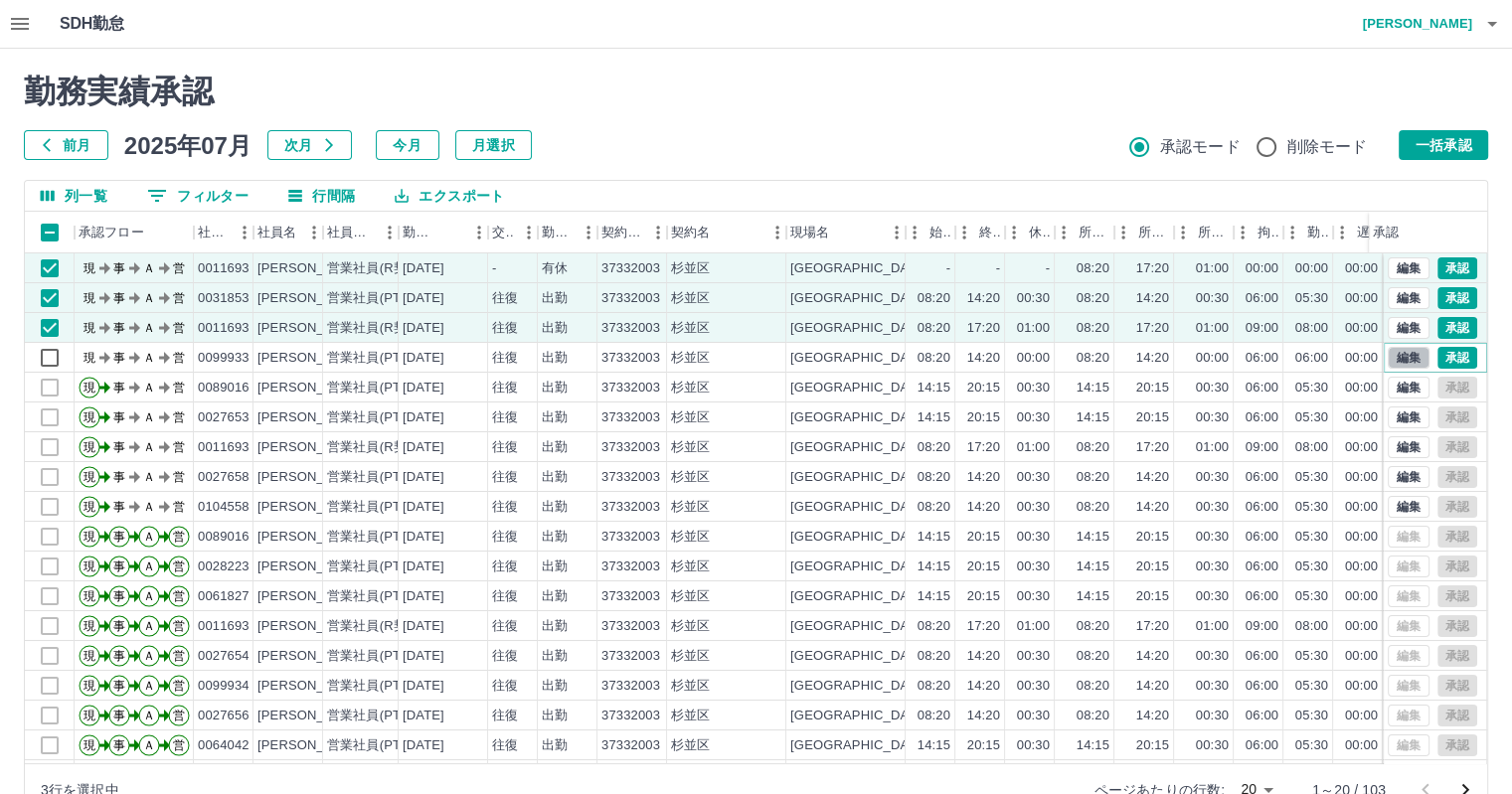click on "編集" at bounding box center [1409, 358] 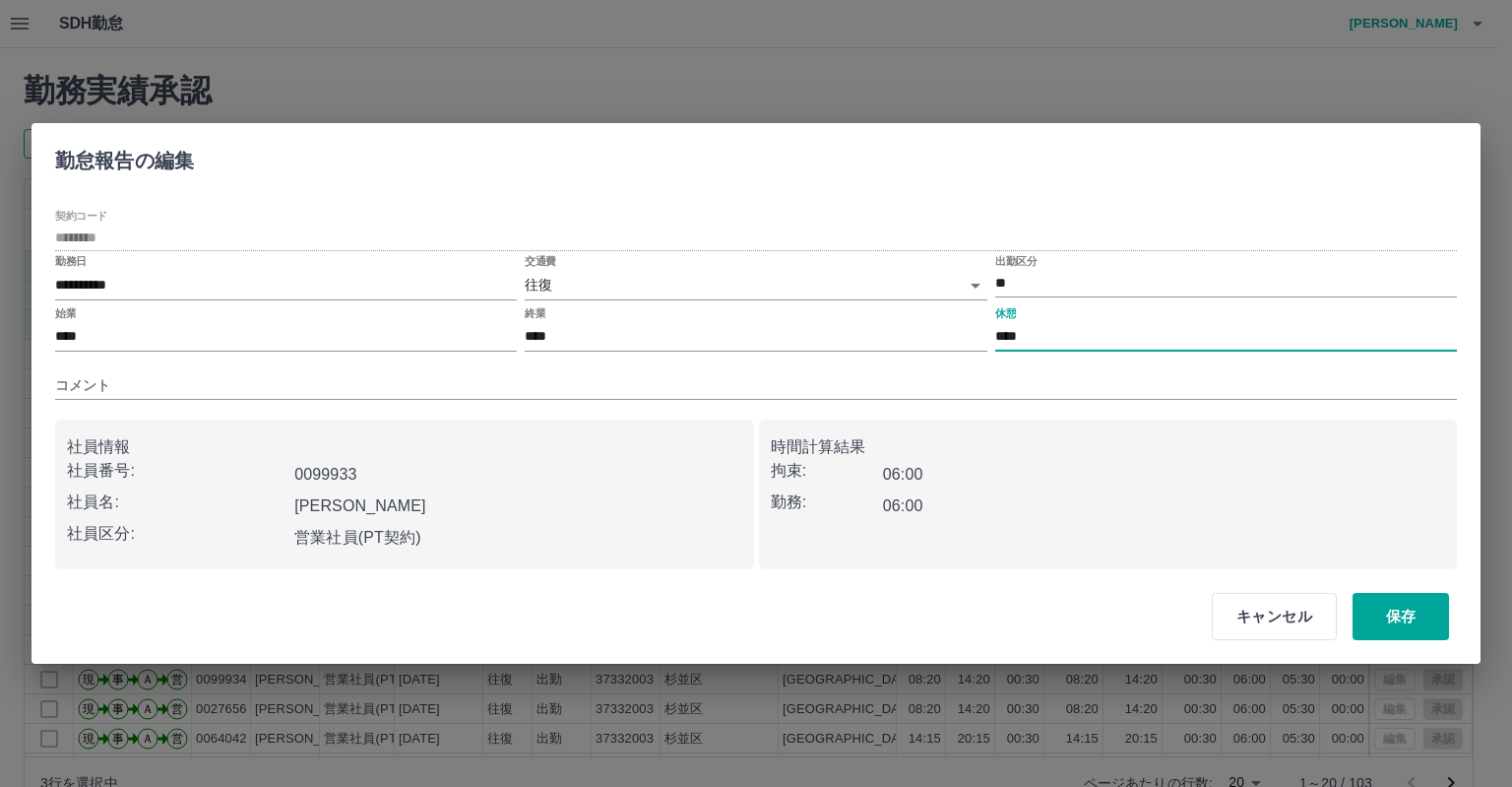 click on "****" at bounding box center [1226, 337] 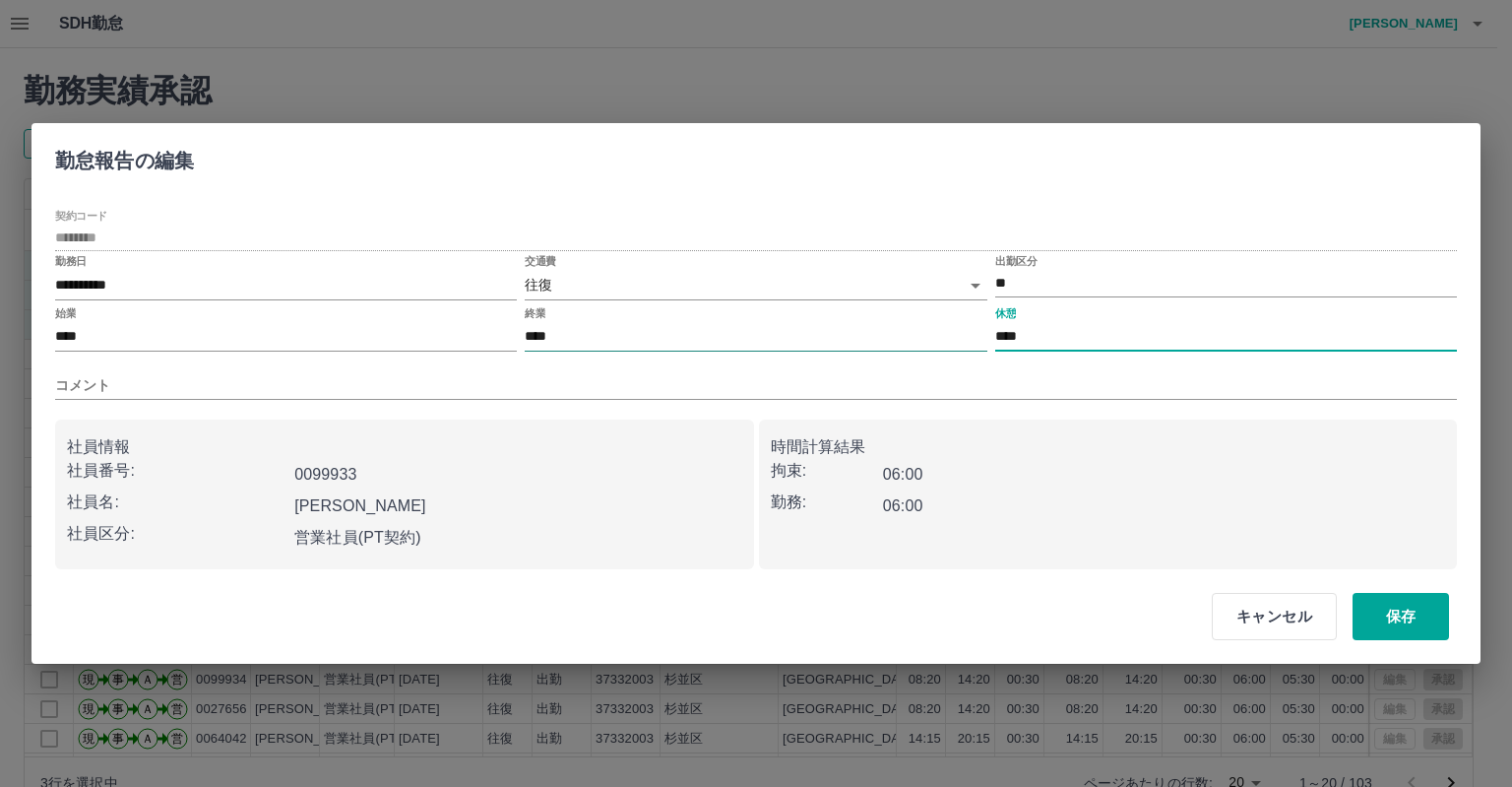 drag, startPoint x: 1059, startPoint y: 340, endPoint x: 976, endPoint y: 342, distance: 83.02409 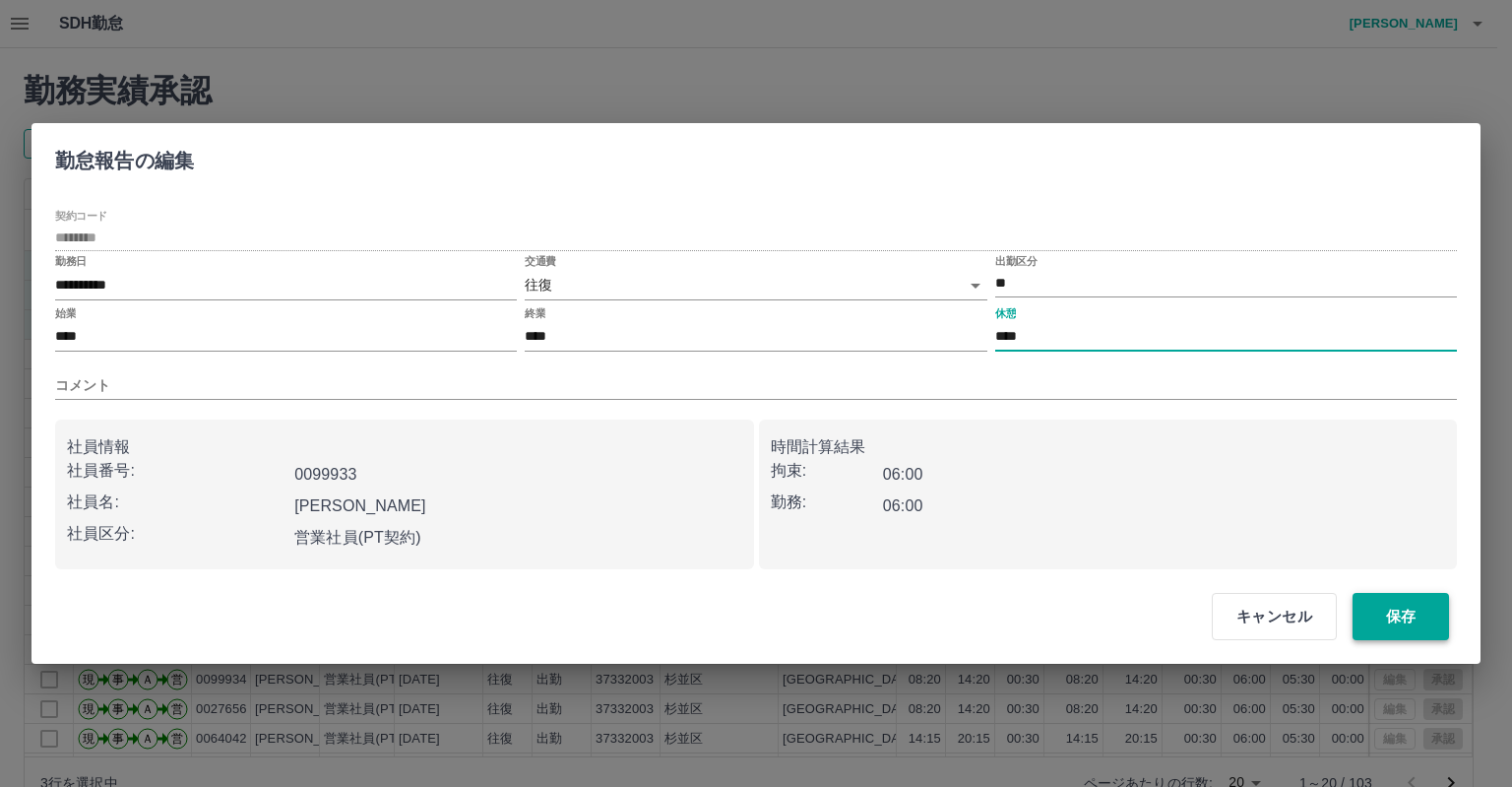 type on "****" 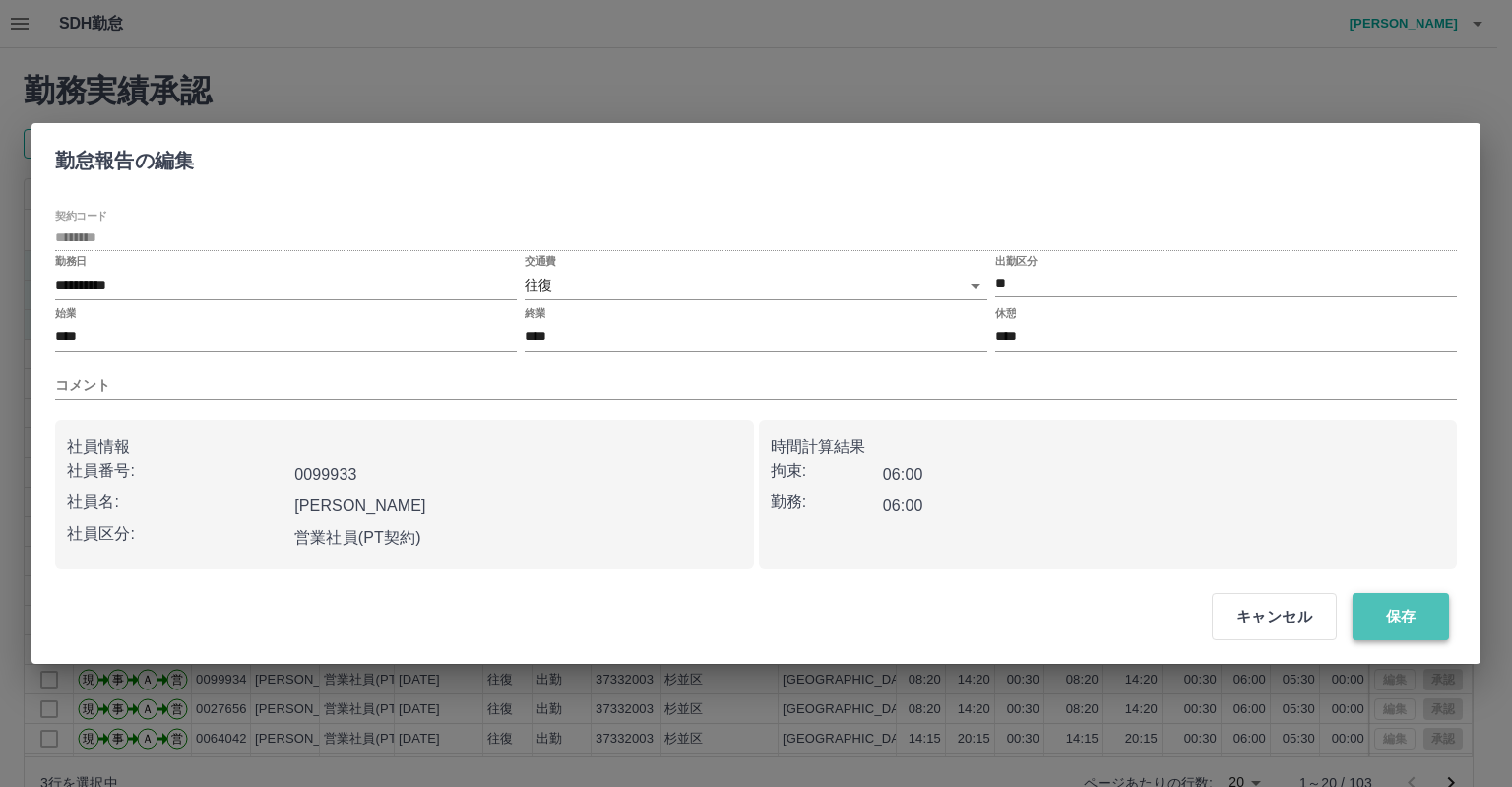click on "保存" at bounding box center [1401, 617] 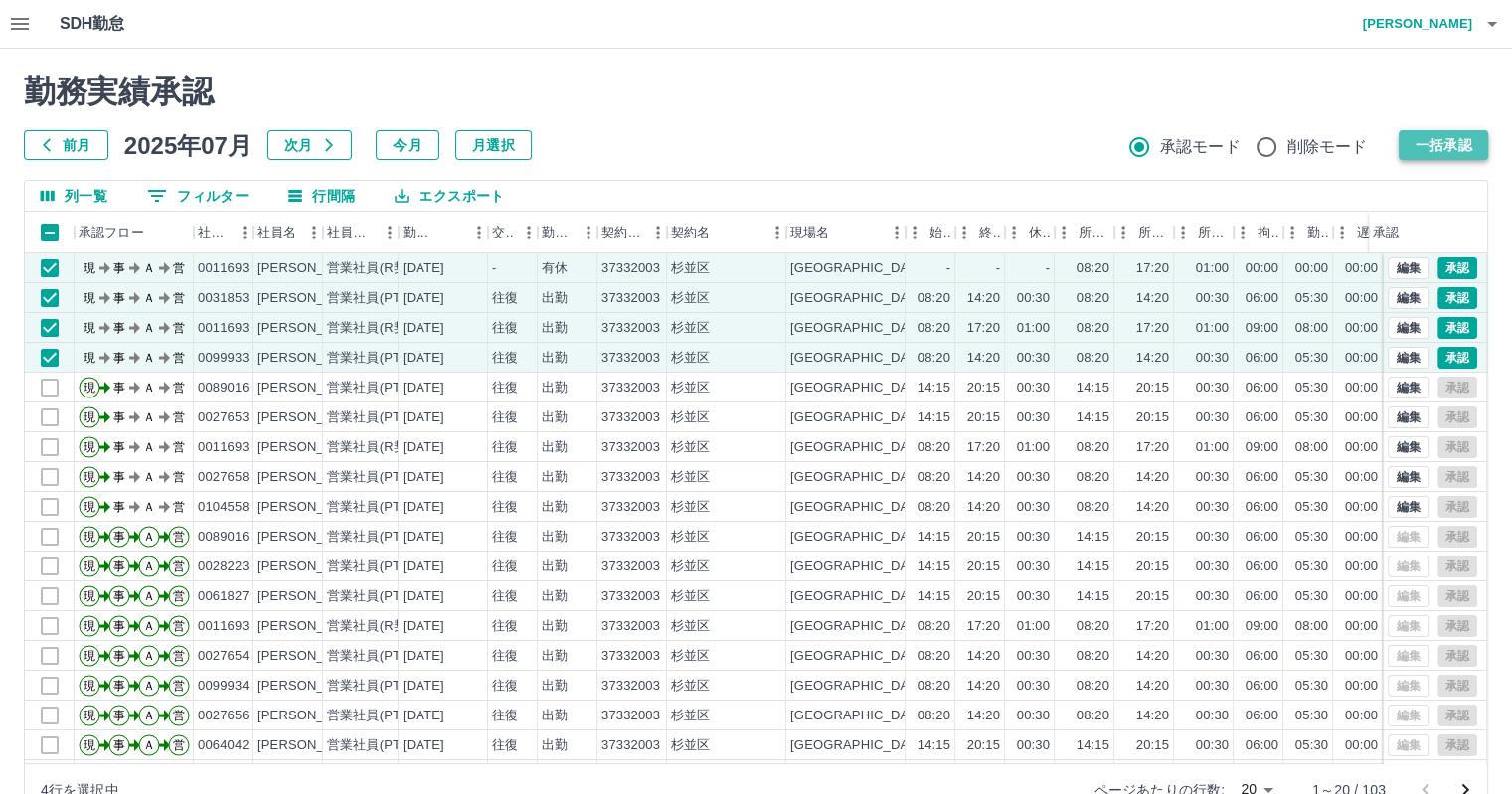 click on "一括承認" at bounding box center [1443, 145] 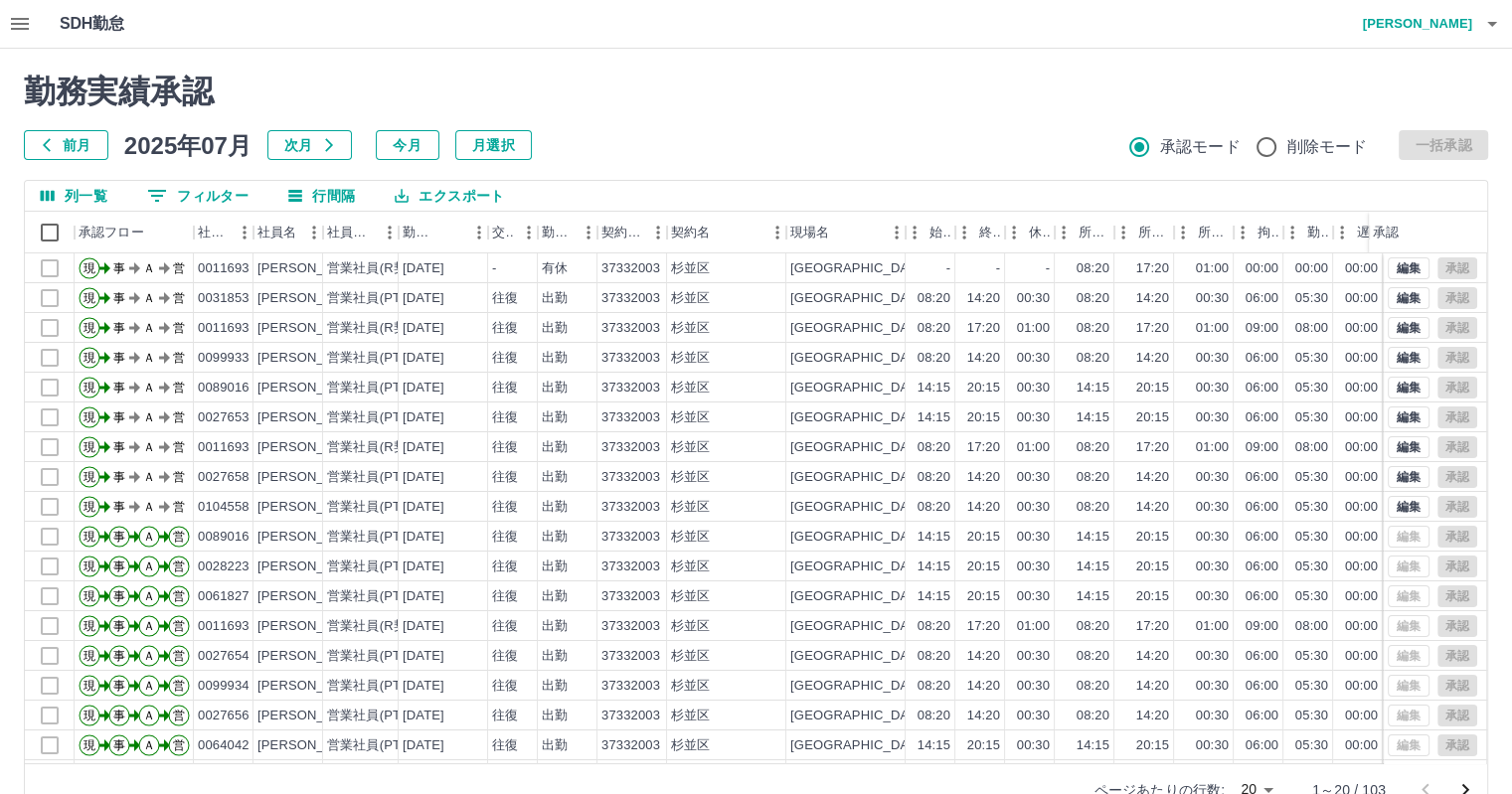 click on "[PERSON_NAME]" at bounding box center [1413, 24] 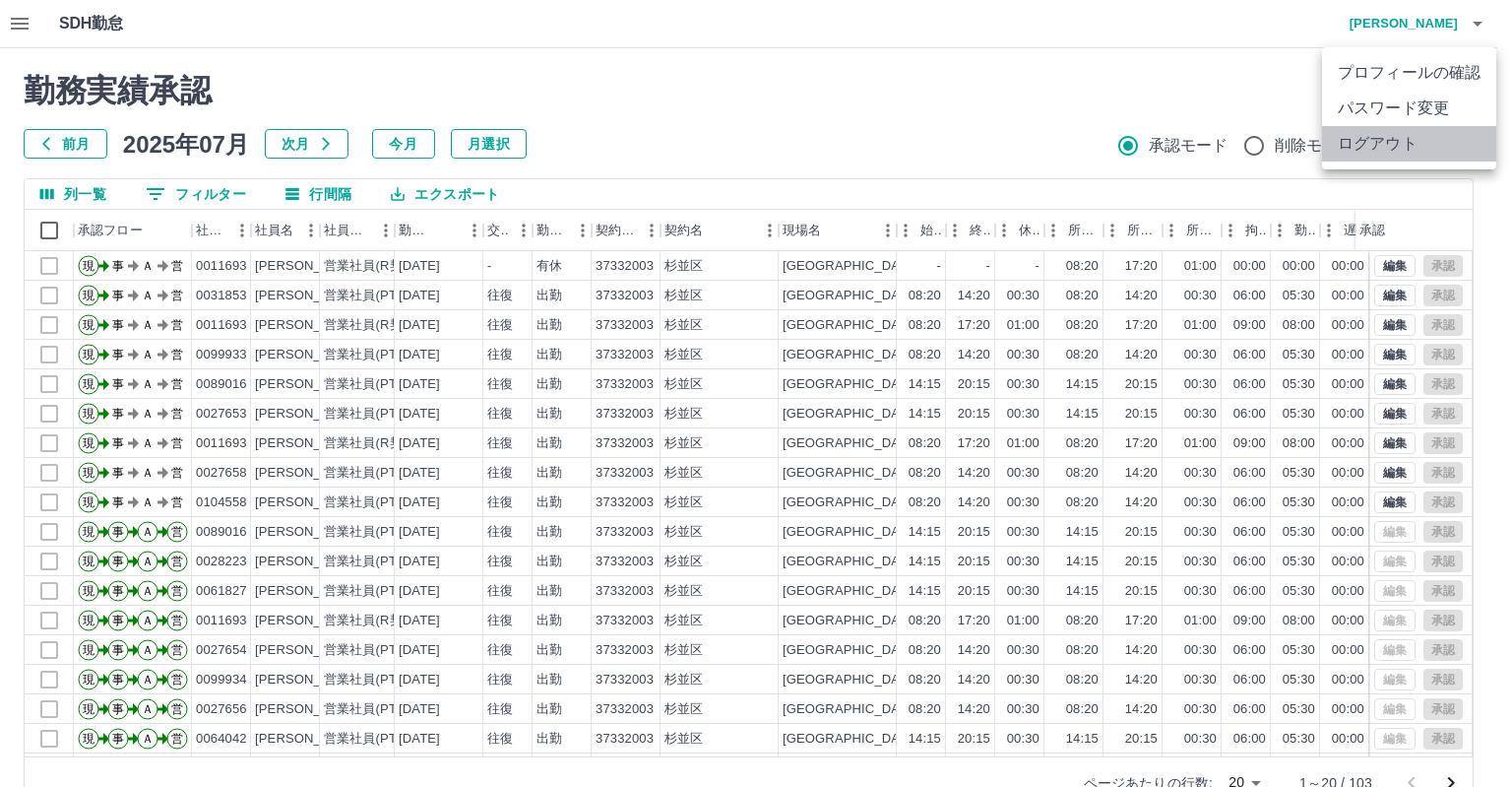click on "ログアウト" at bounding box center [1409, 144] 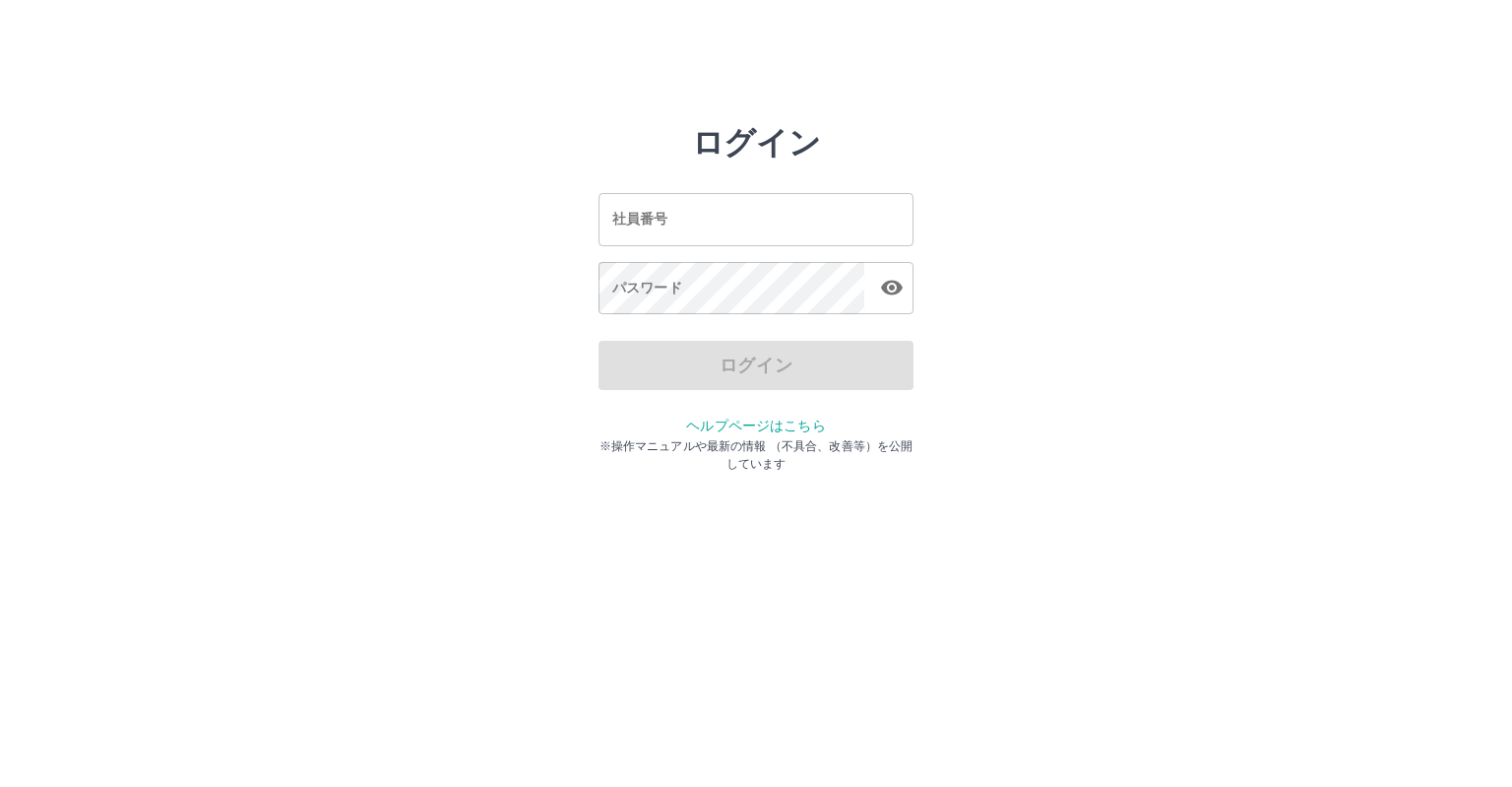 scroll, scrollTop: 0, scrollLeft: 0, axis: both 